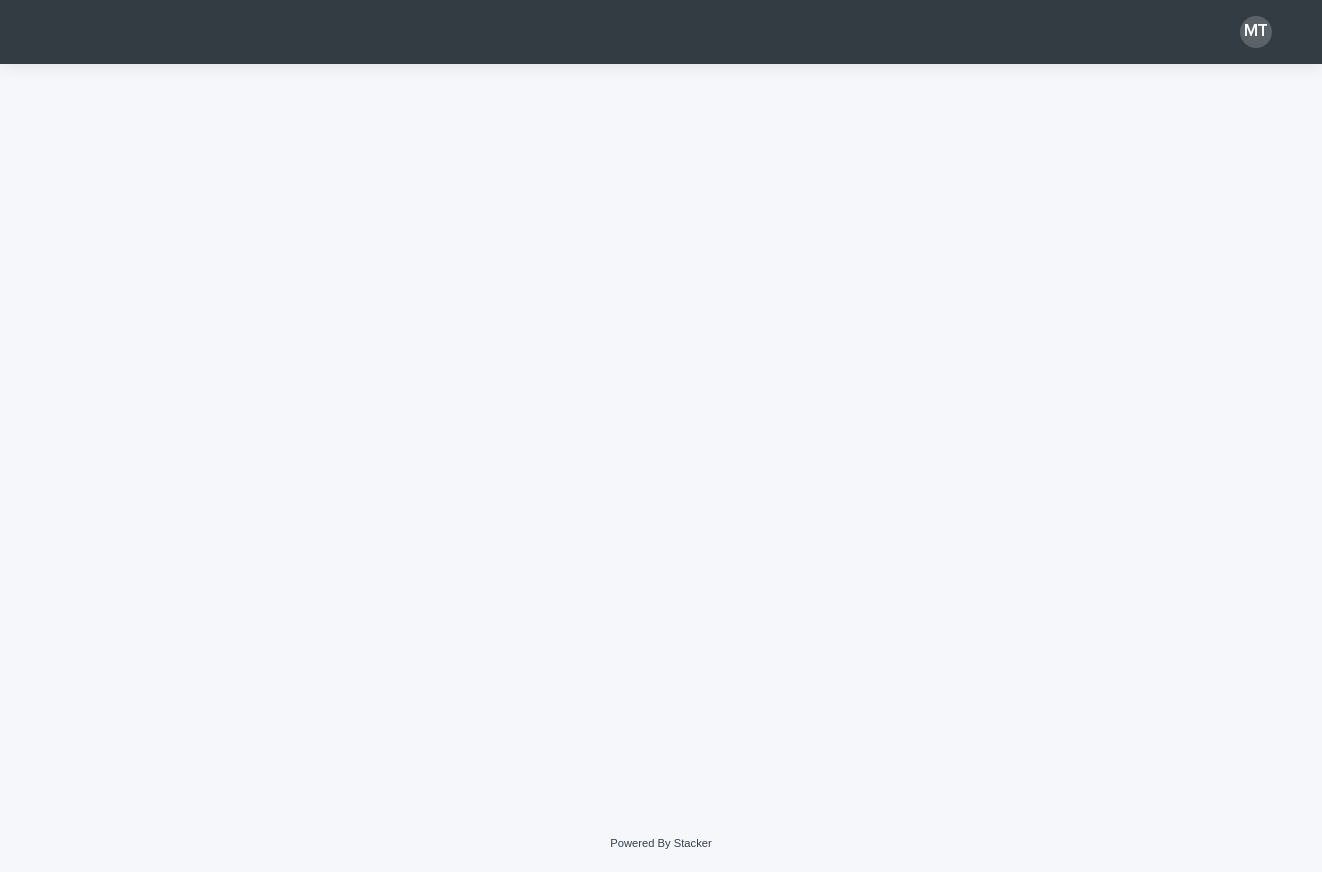 scroll, scrollTop: 0, scrollLeft: 0, axis: both 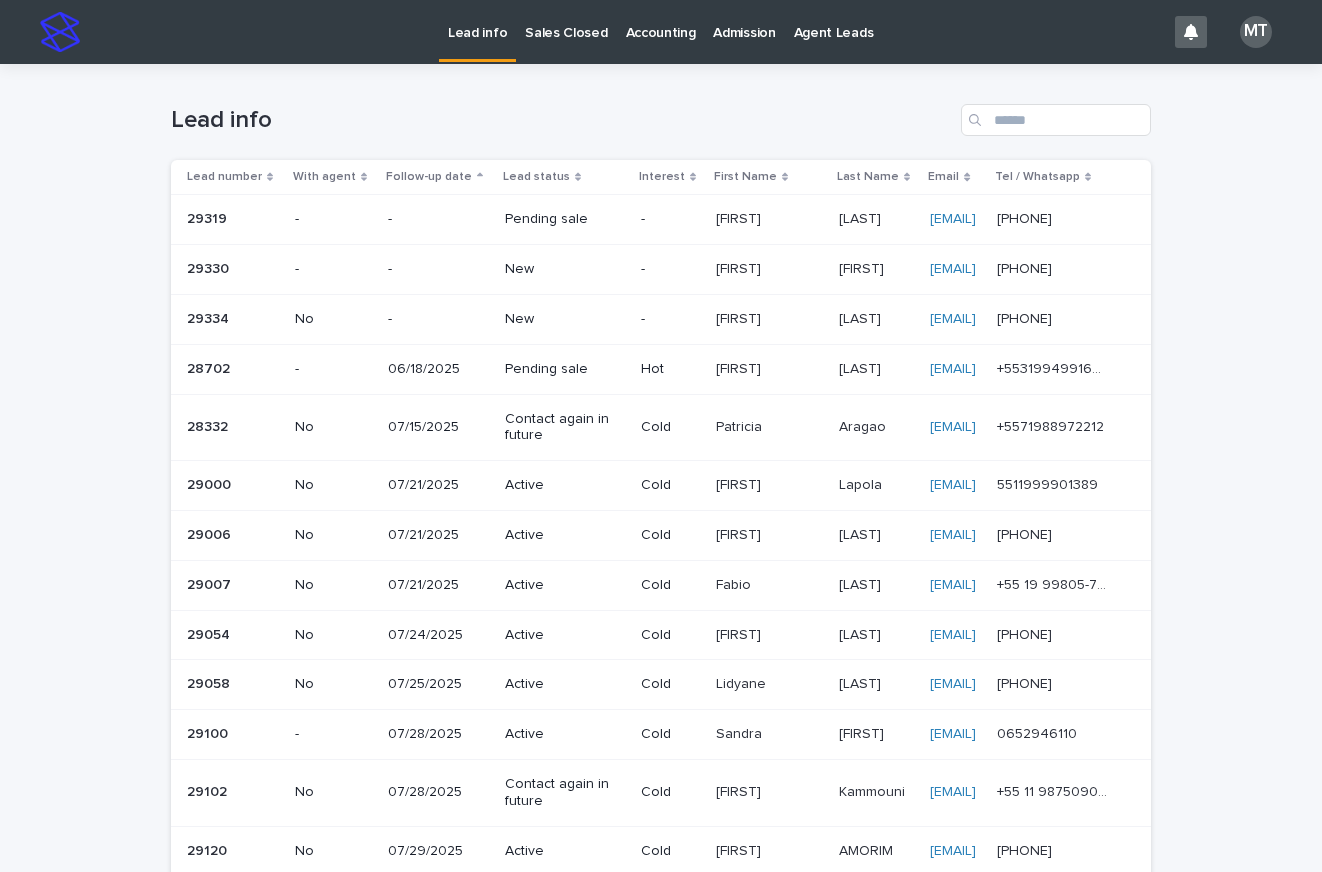 click on "New" at bounding box center [560, 269] 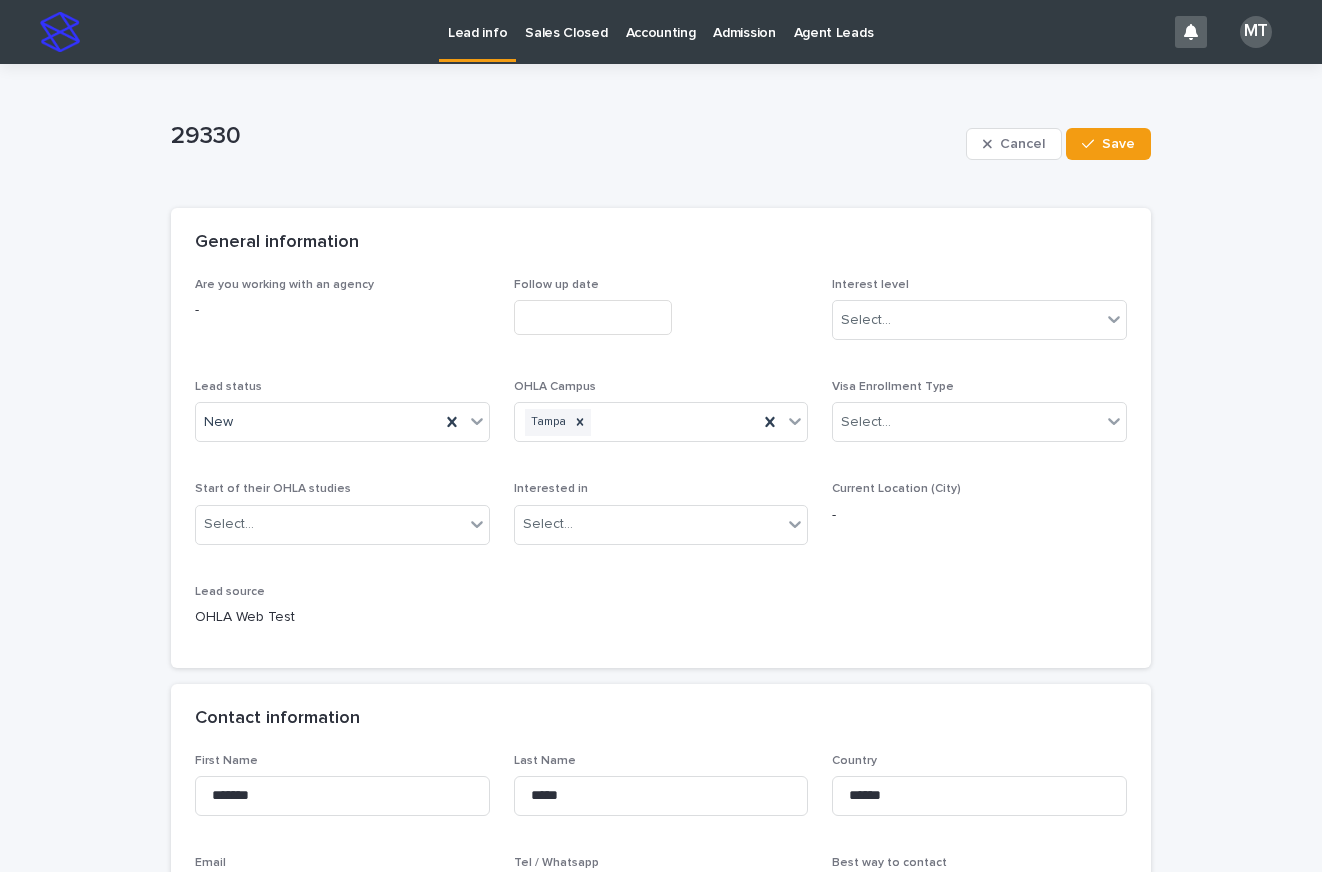 click at bounding box center [593, 317] 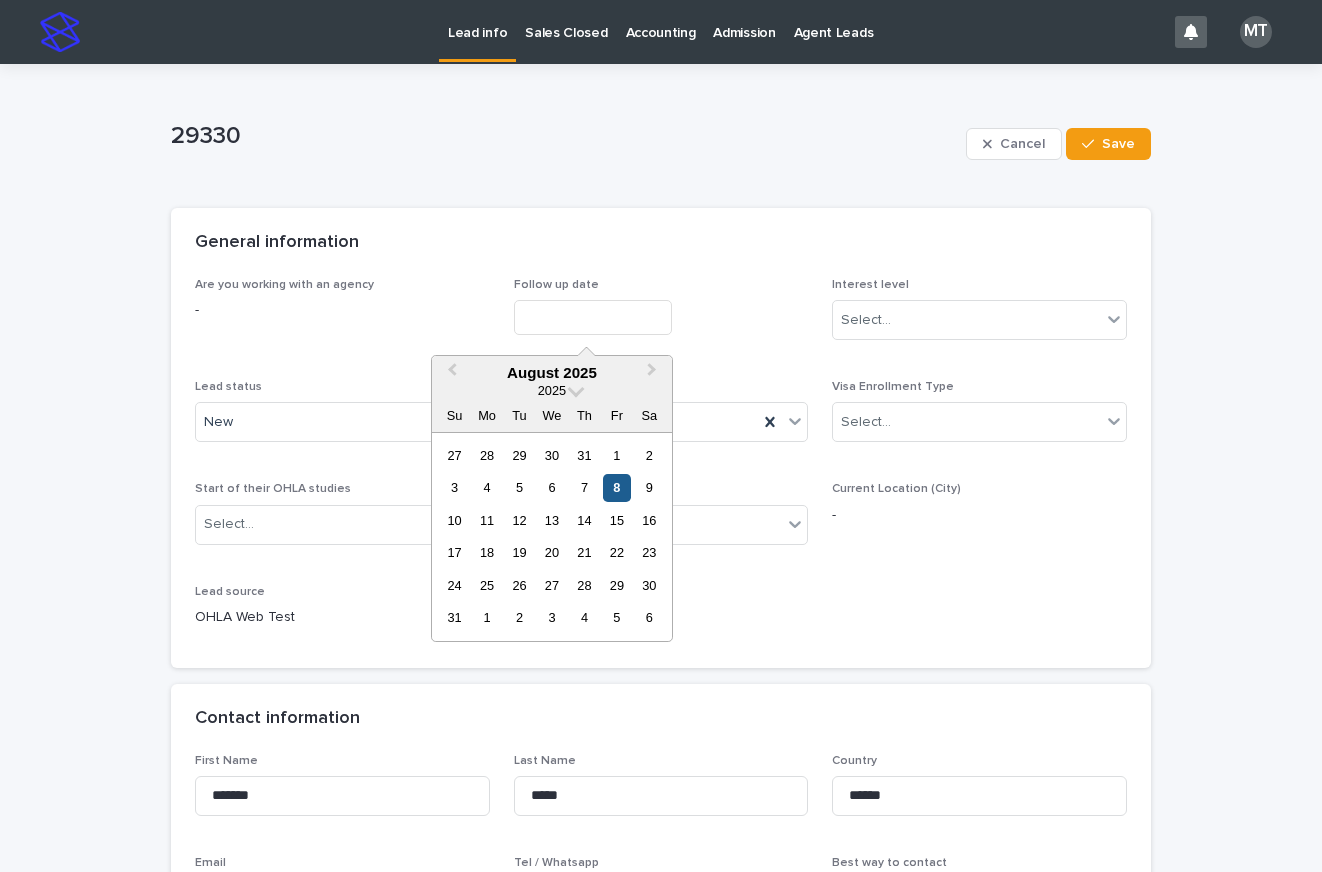 drag, startPoint x: 612, startPoint y: 482, endPoint x: 822, endPoint y: 356, distance: 244.89998 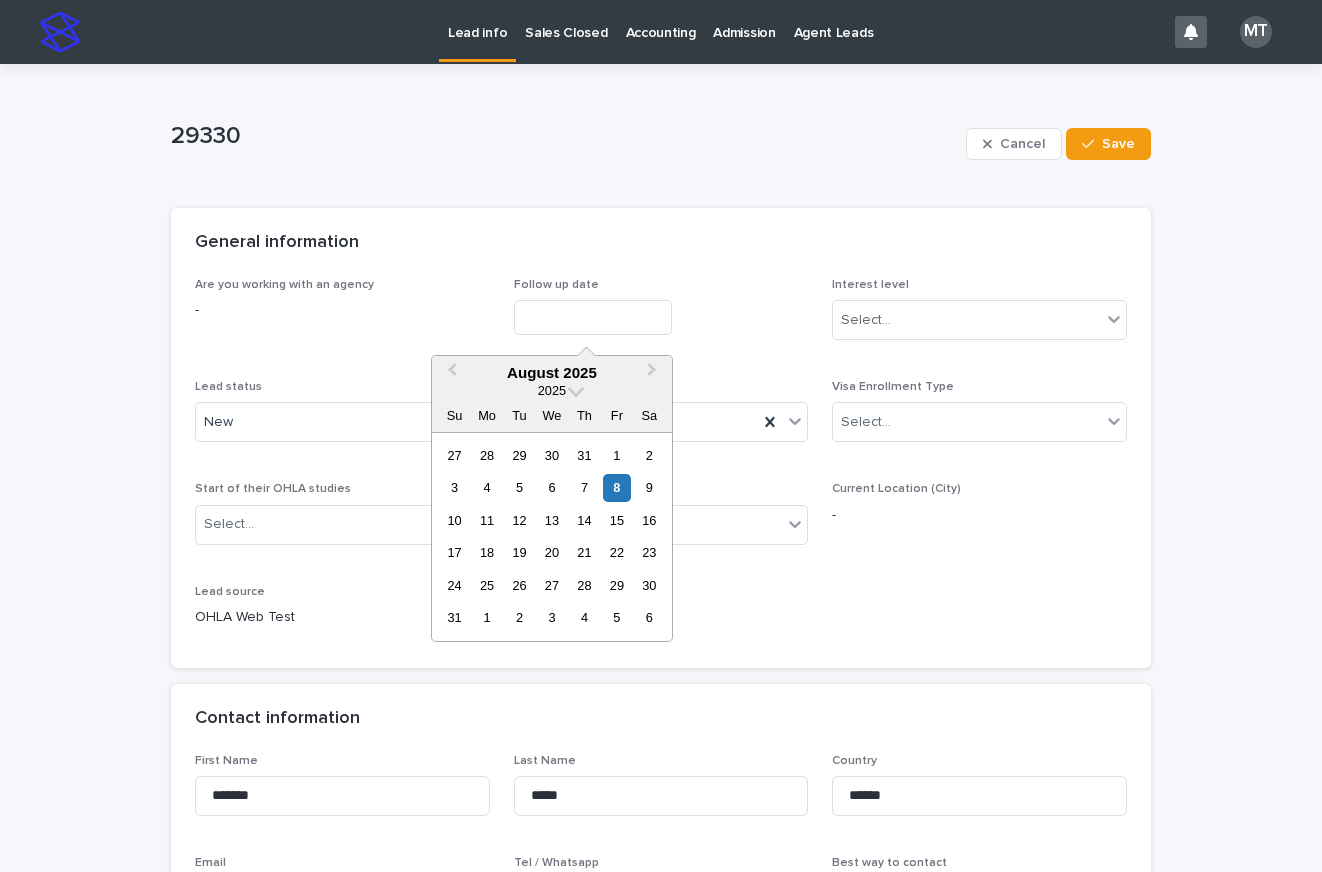type on "**********" 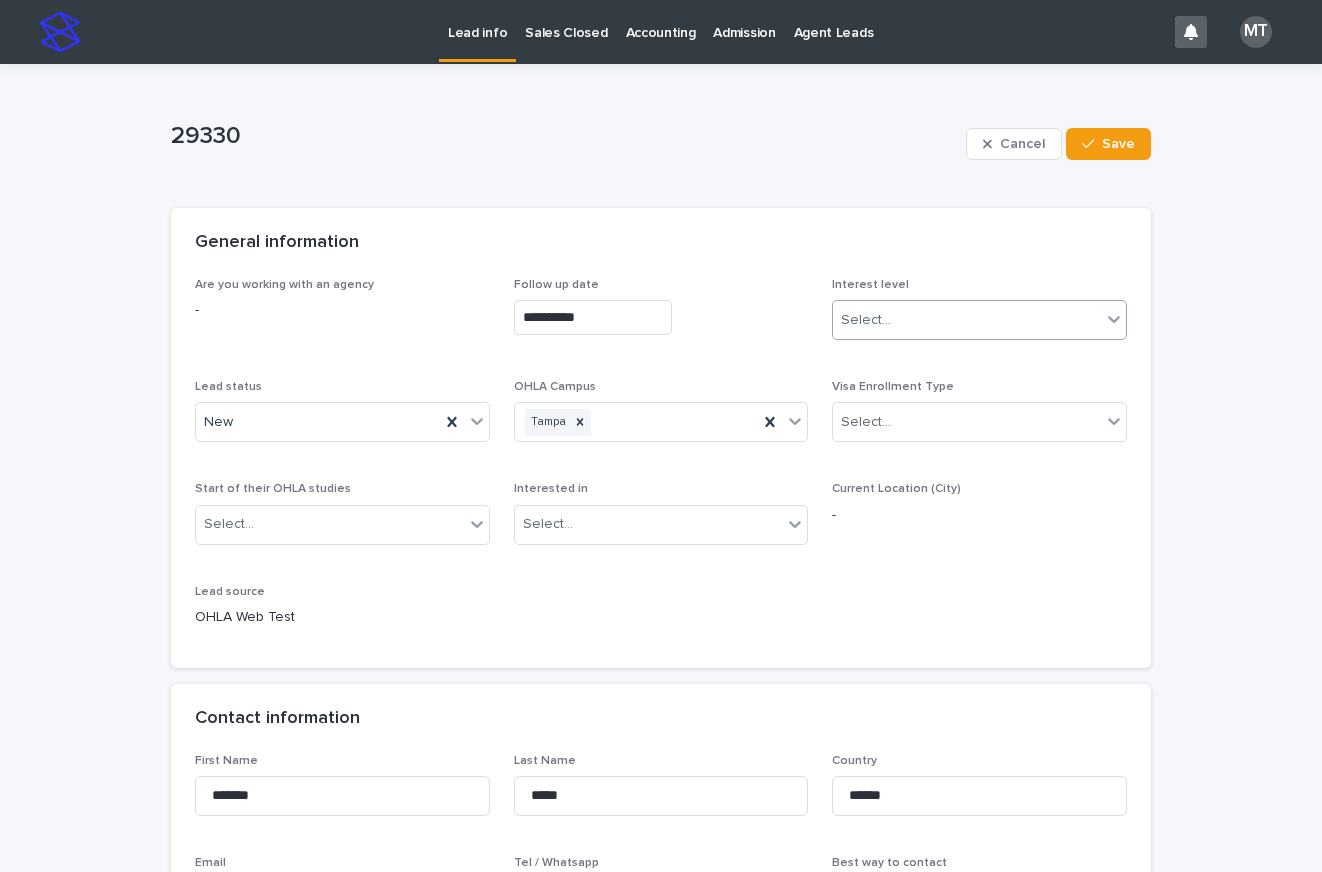 click on "Select..." at bounding box center [866, 320] 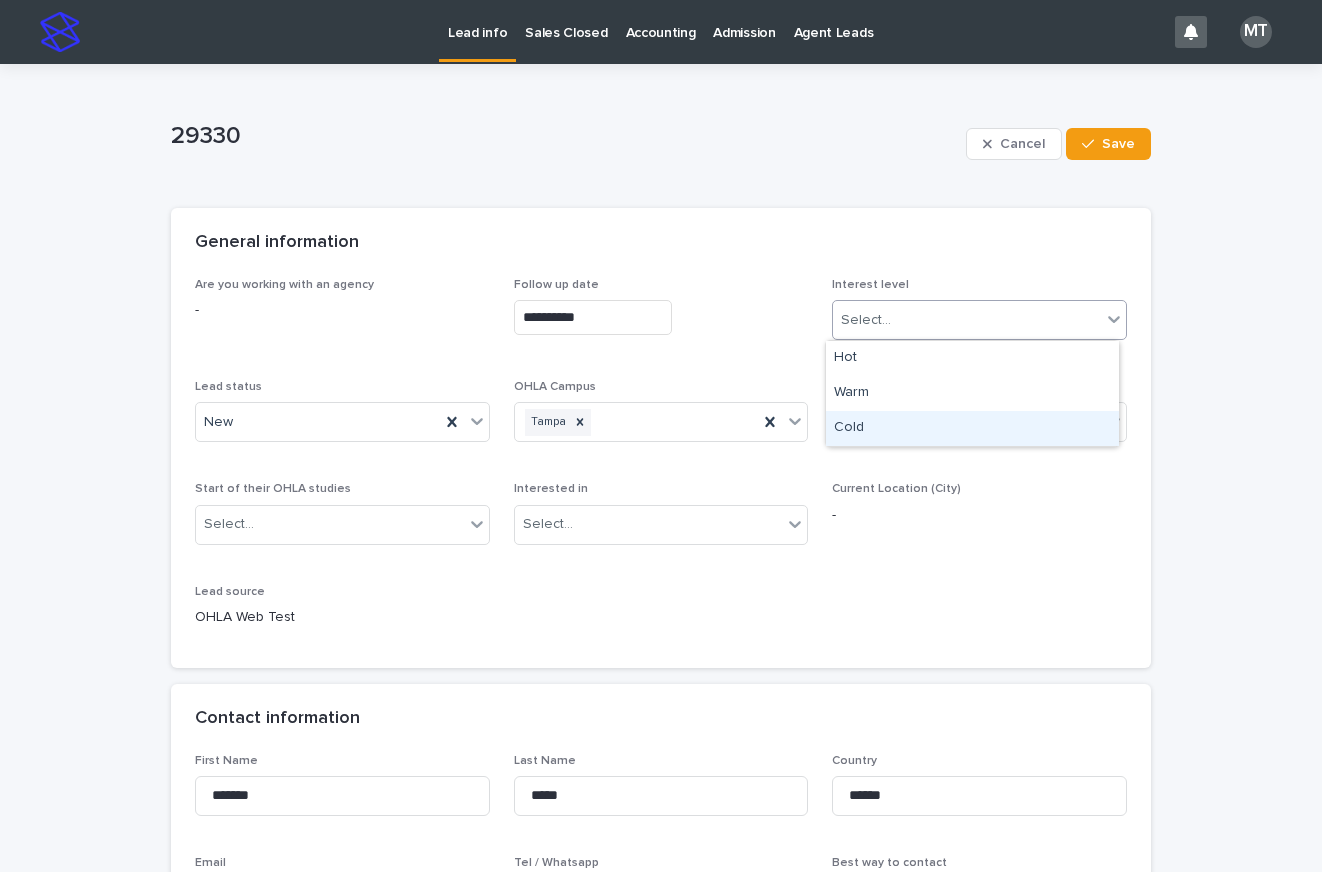 click on "Cold" at bounding box center (972, 428) 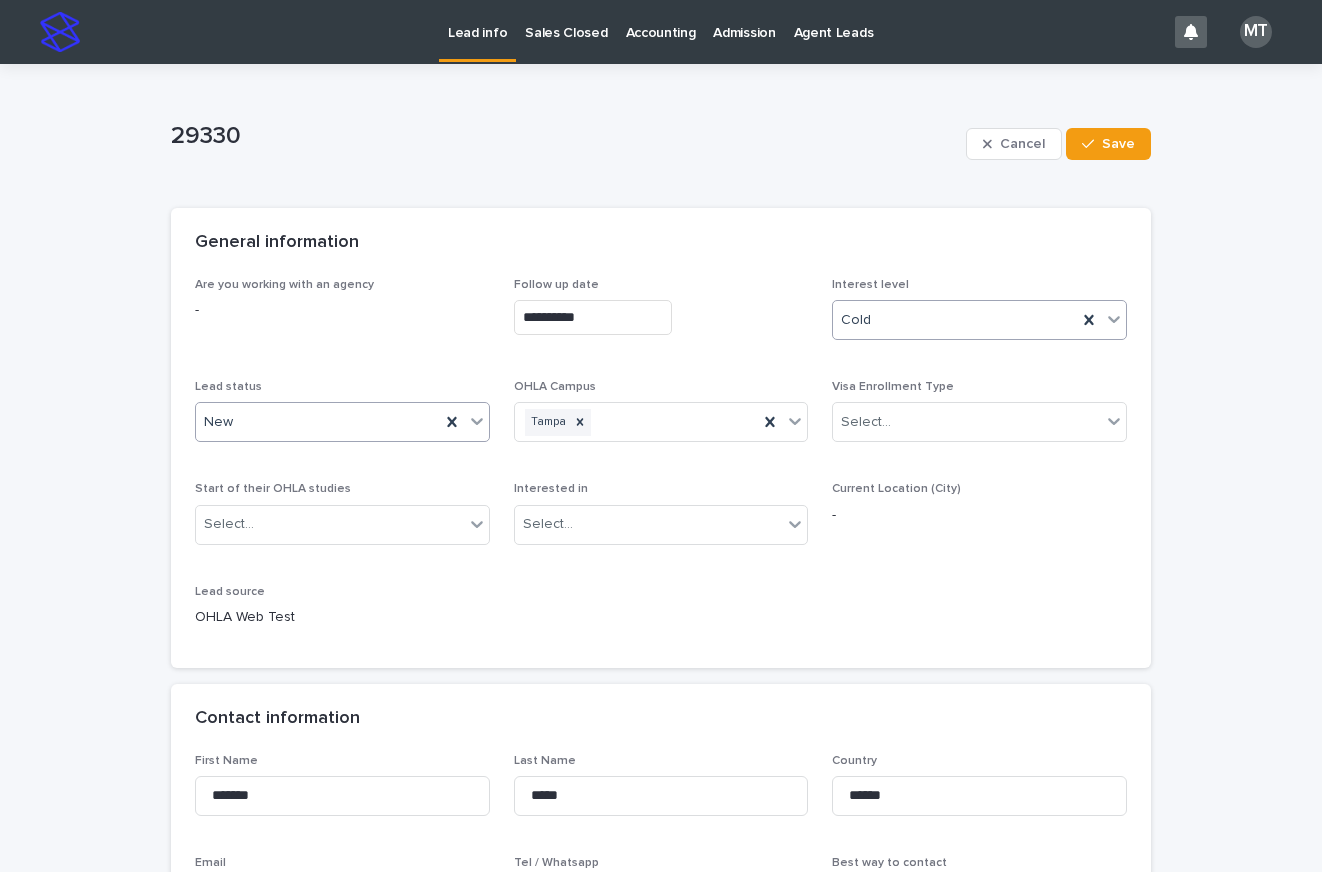 drag, startPoint x: 365, startPoint y: 421, endPoint x: 351, endPoint y: 430, distance: 16.643316 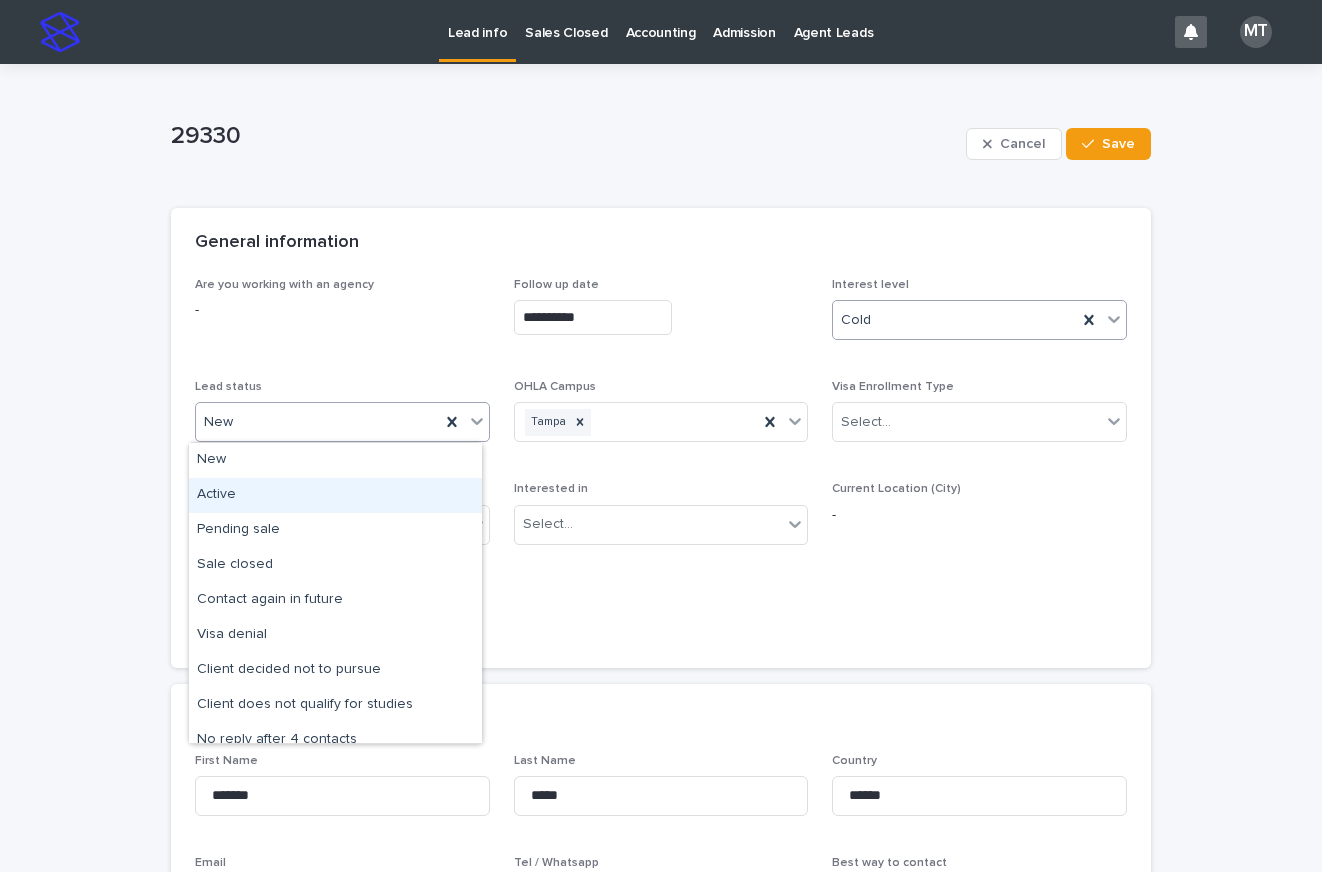 click on "Active" at bounding box center (335, 495) 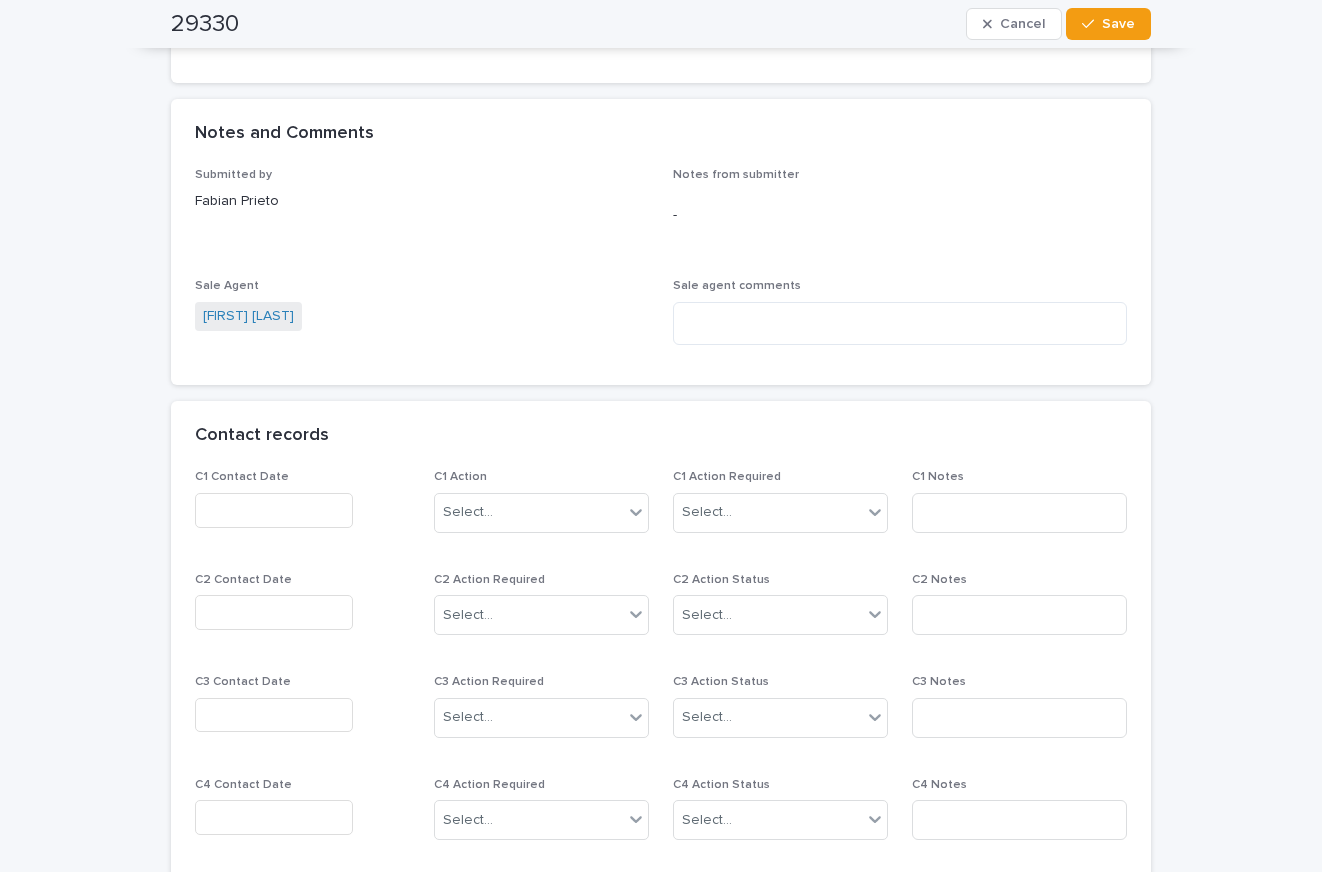 scroll, scrollTop: 1400, scrollLeft: 0, axis: vertical 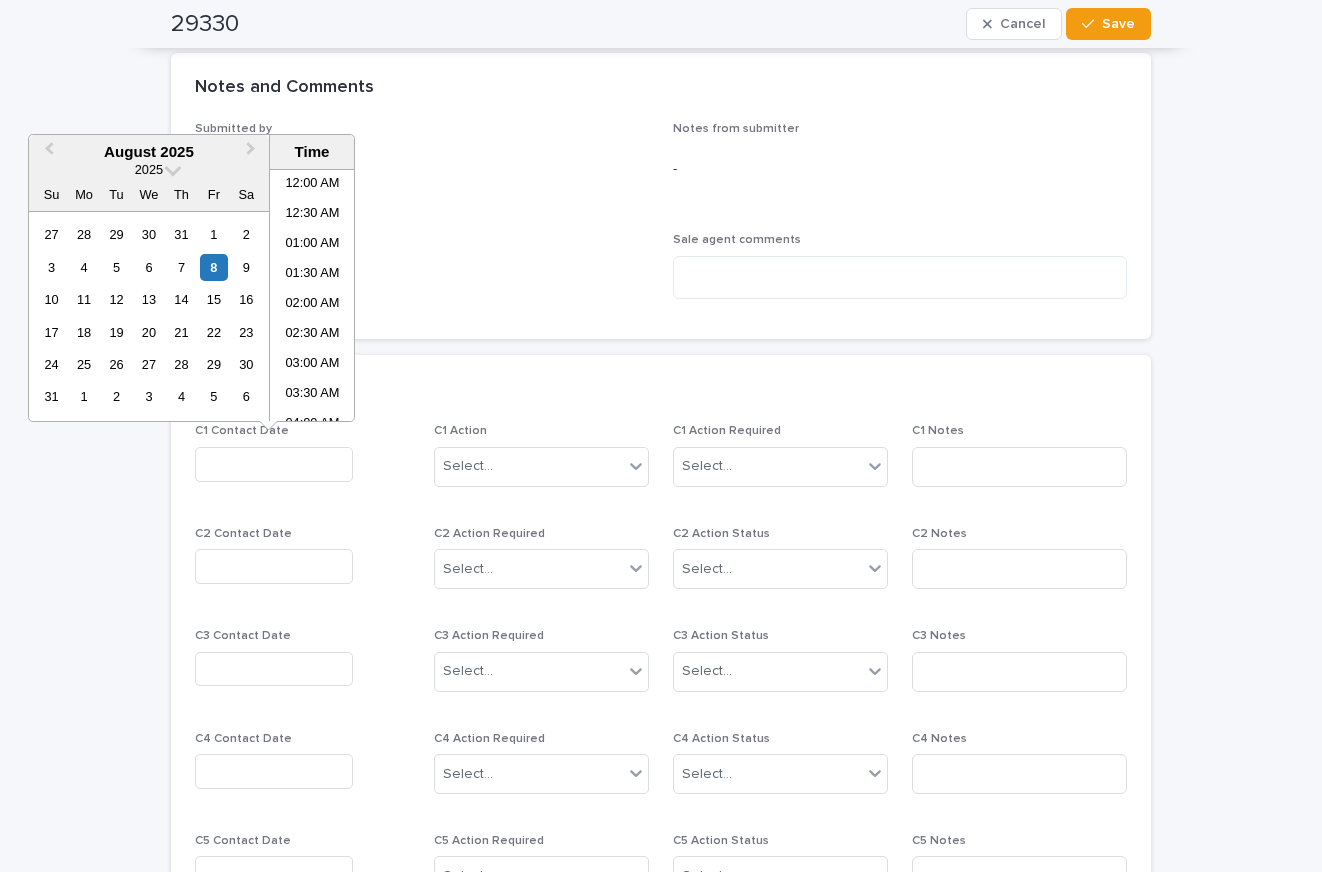 click at bounding box center (274, 464) 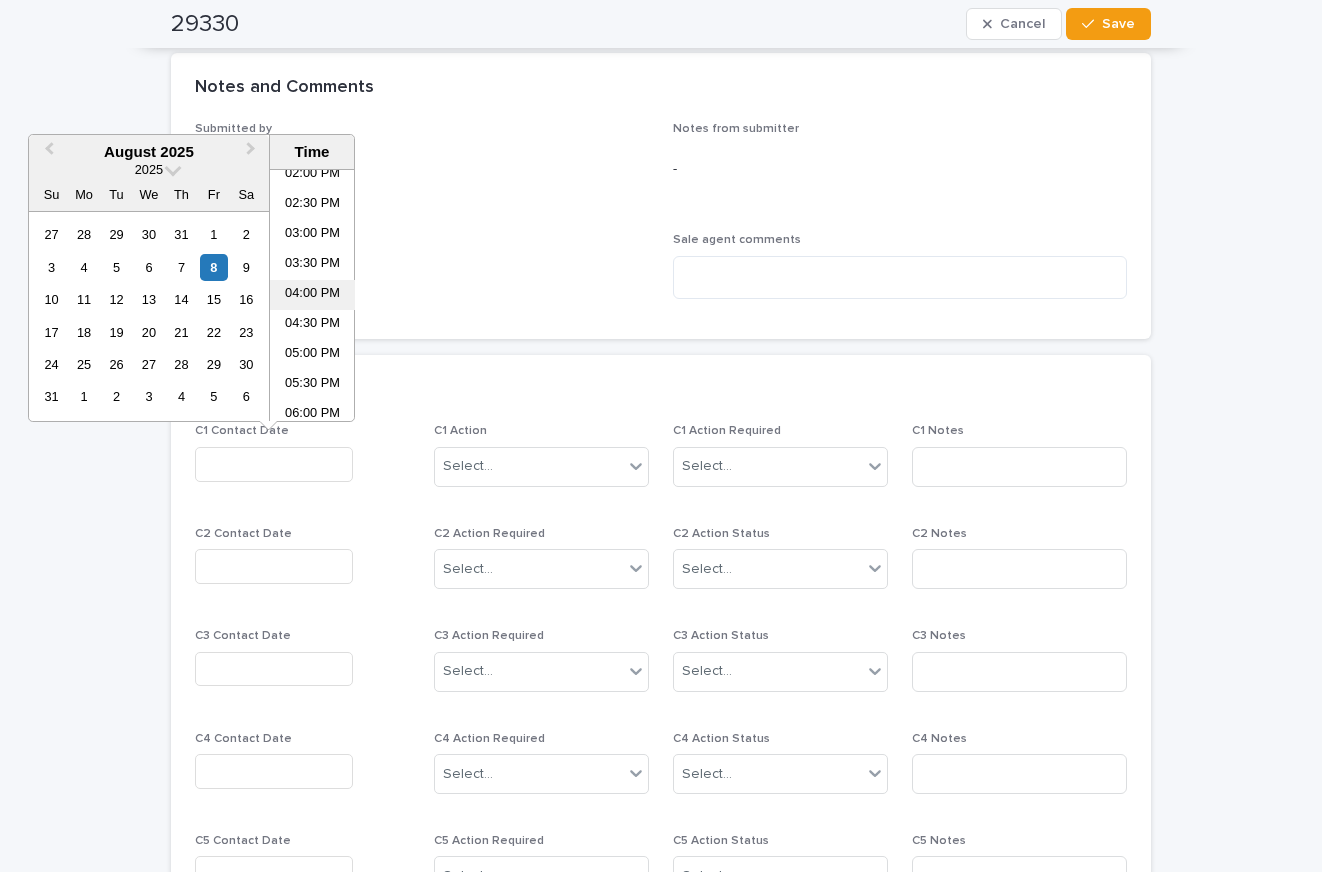 click on "04:00 PM" at bounding box center (312, 295) 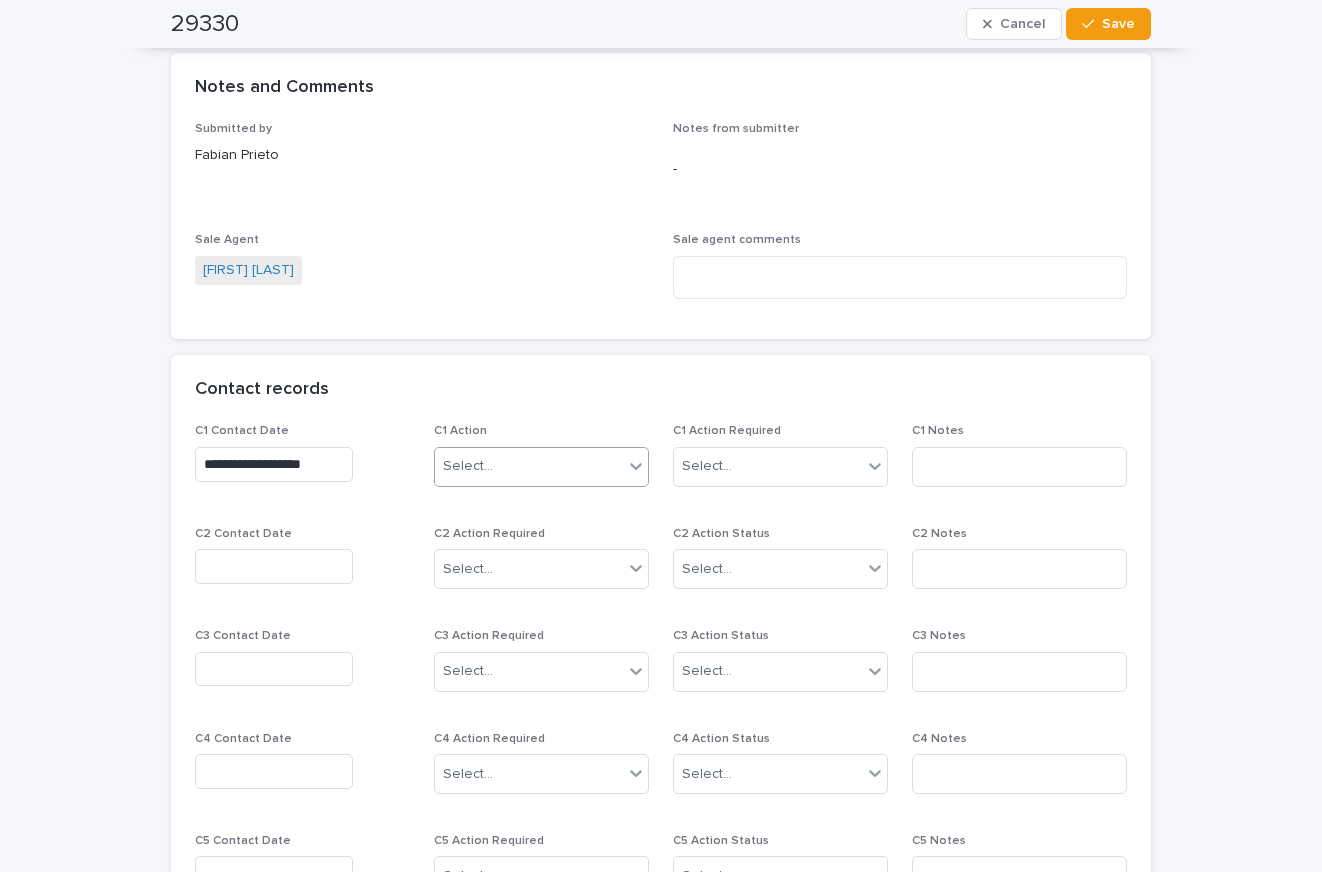 click on "Select..." at bounding box center (529, 466) 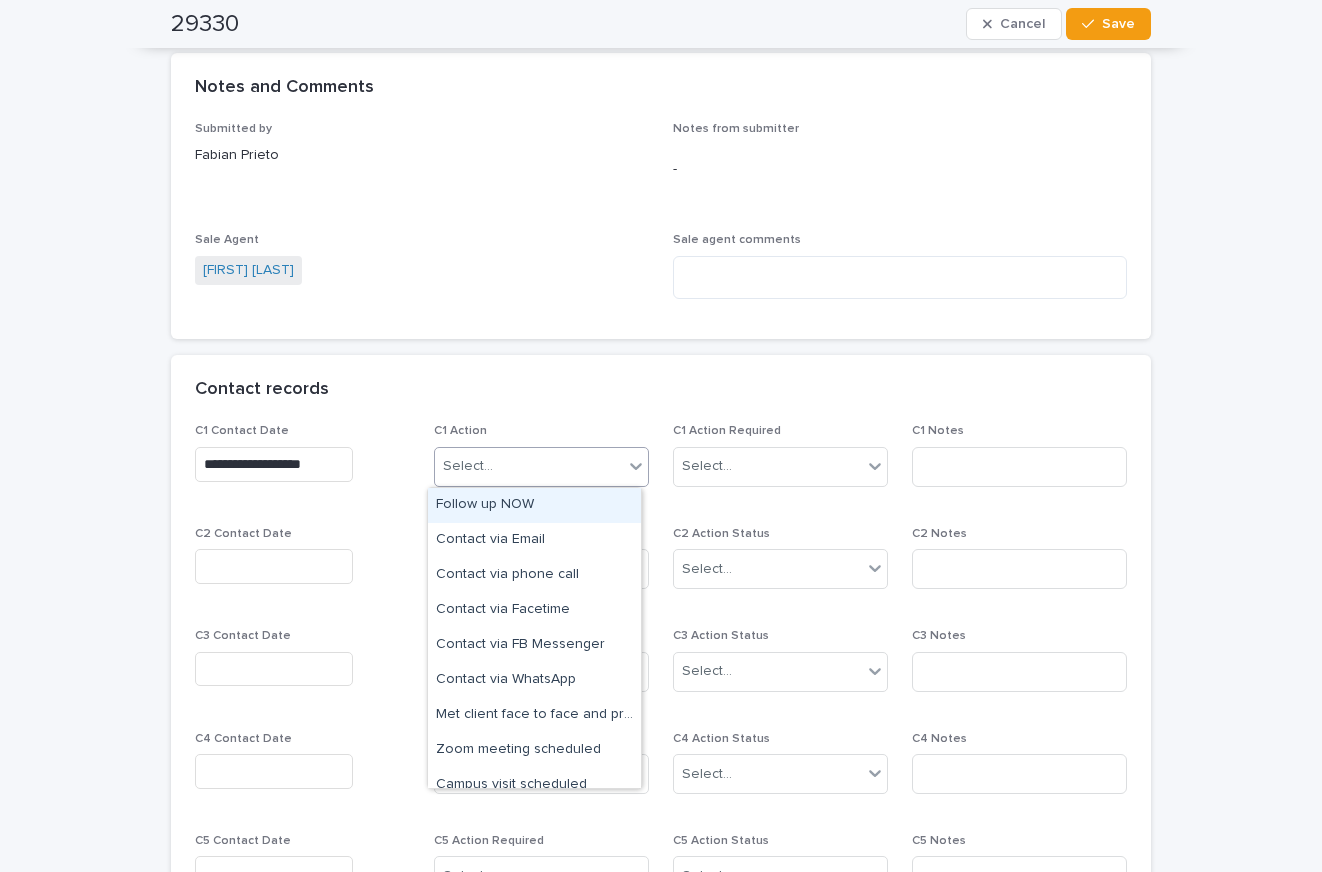 click on "Follow up NOW" at bounding box center (534, 505) 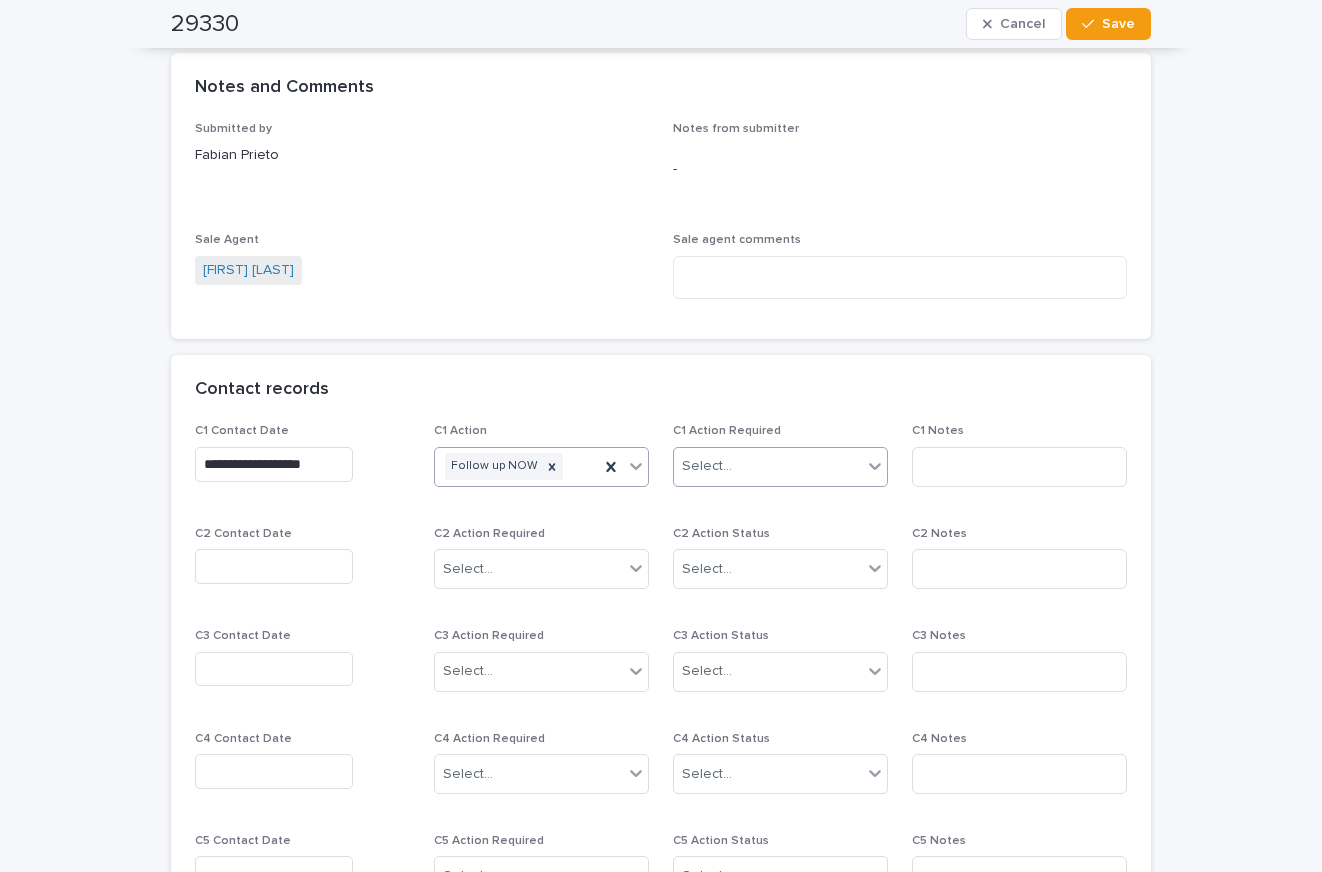 click on "Select..." at bounding box center [707, 466] 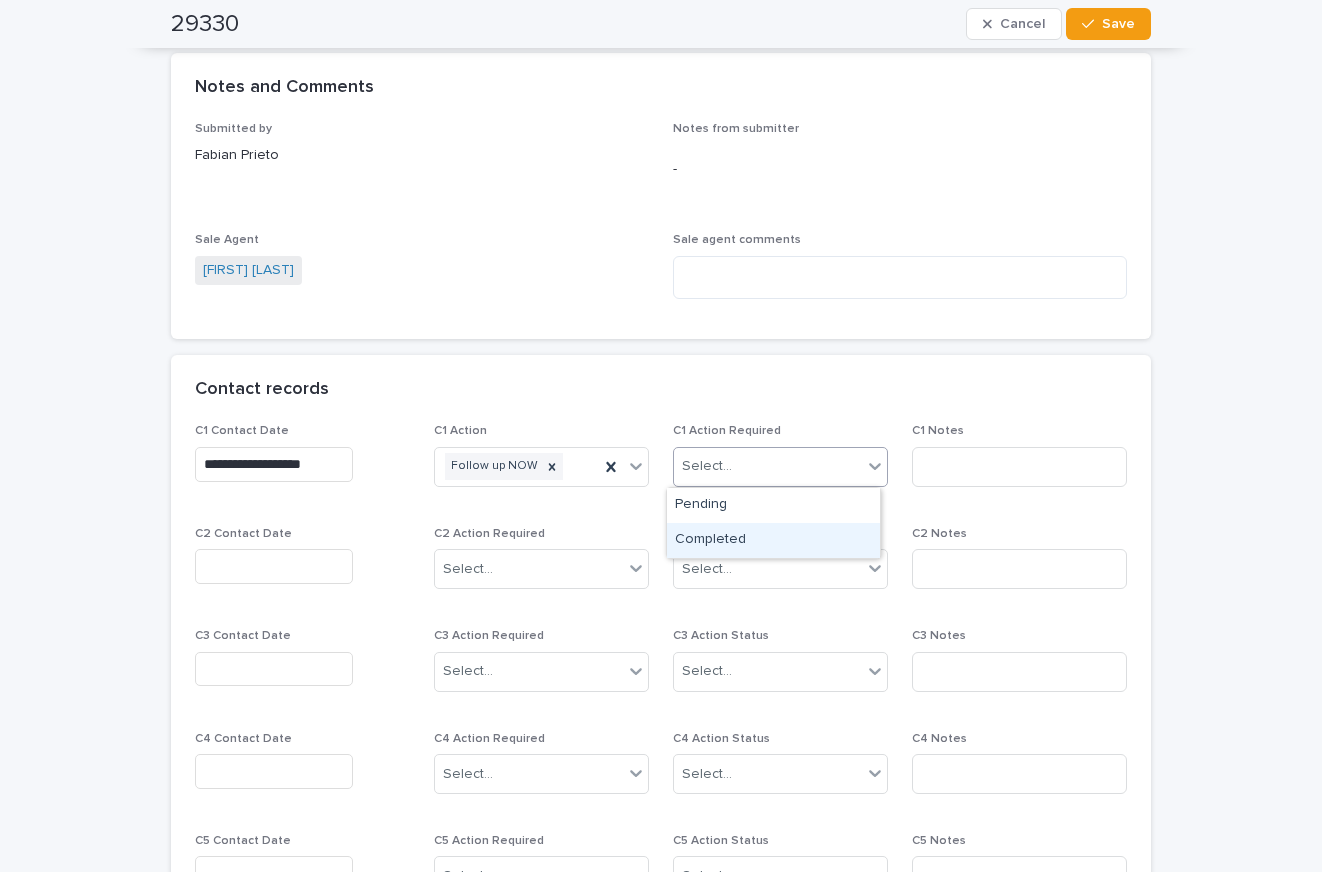 click on "Completed" at bounding box center [773, 540] 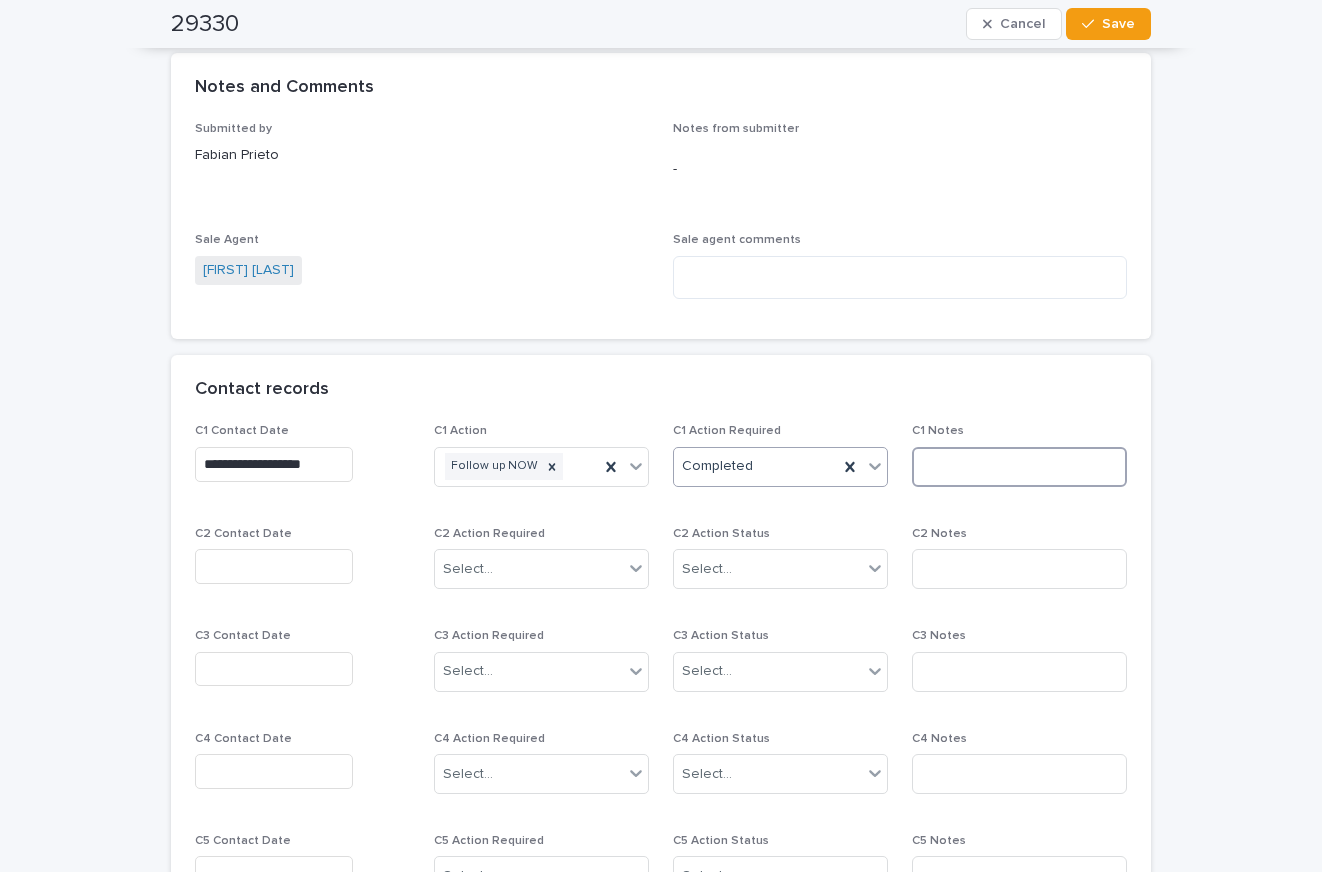 click at bounding box center (1019, 467) 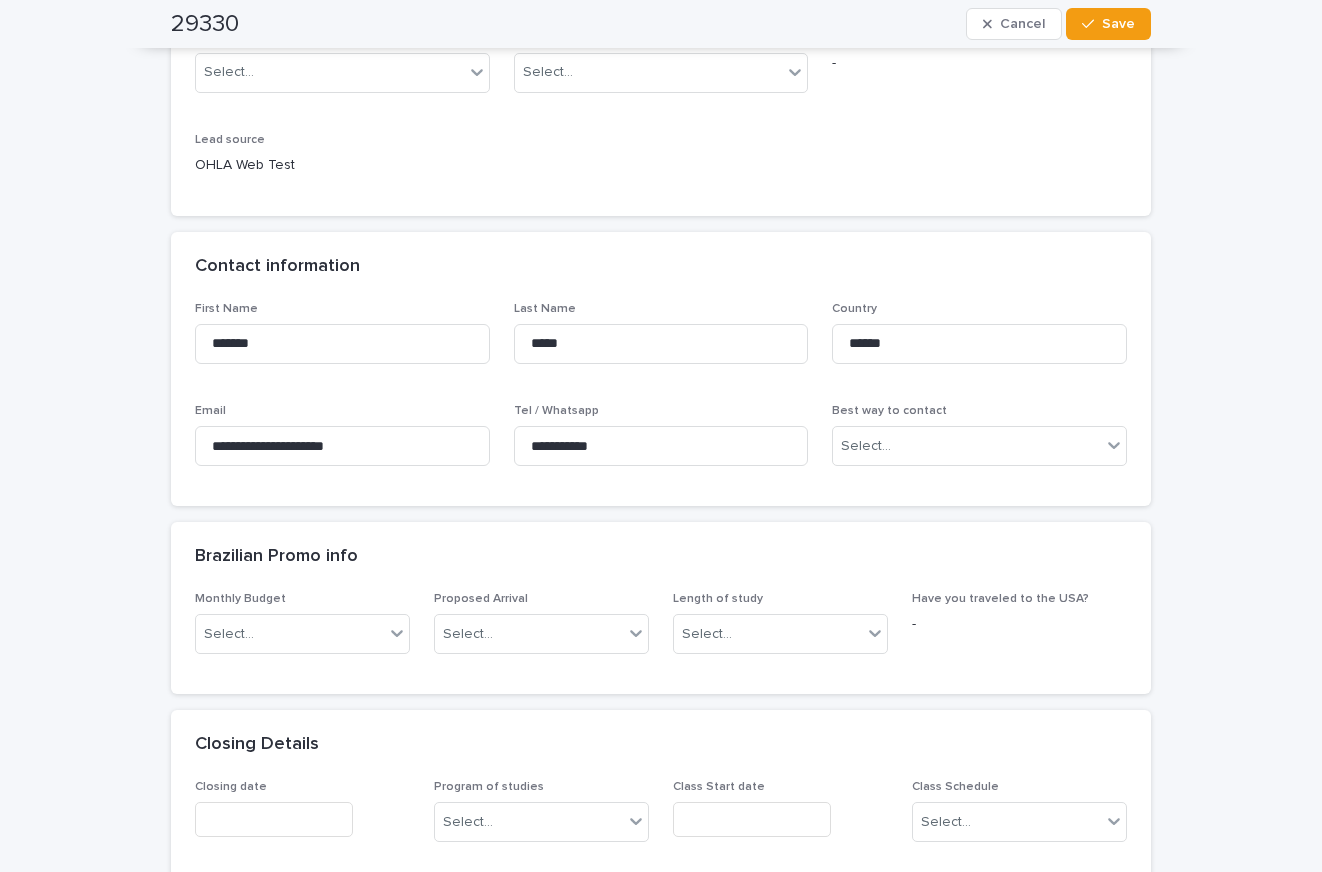 scroll, scrollTop: 400, scrollLeft: 0, axis: vertical 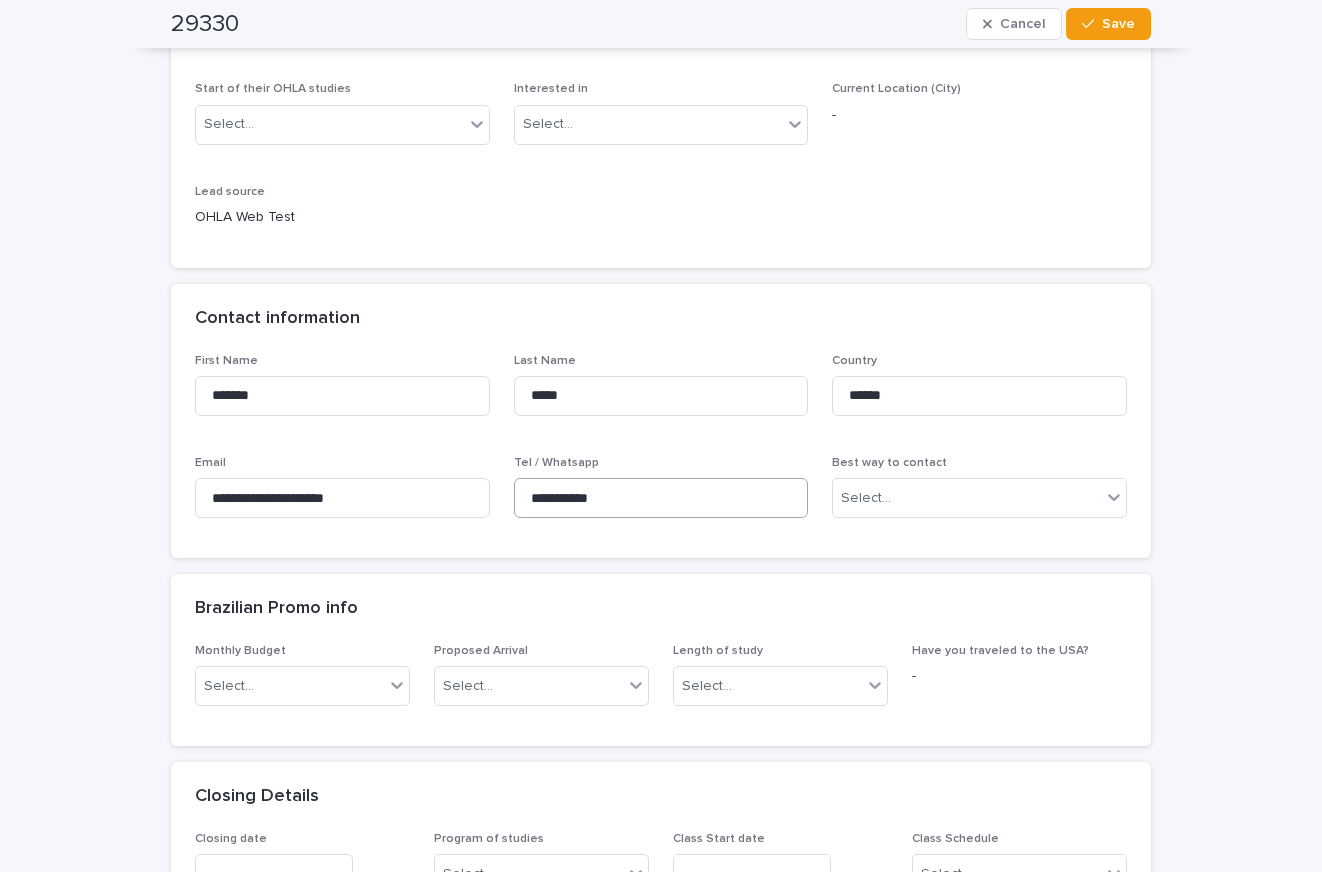type on "*****" 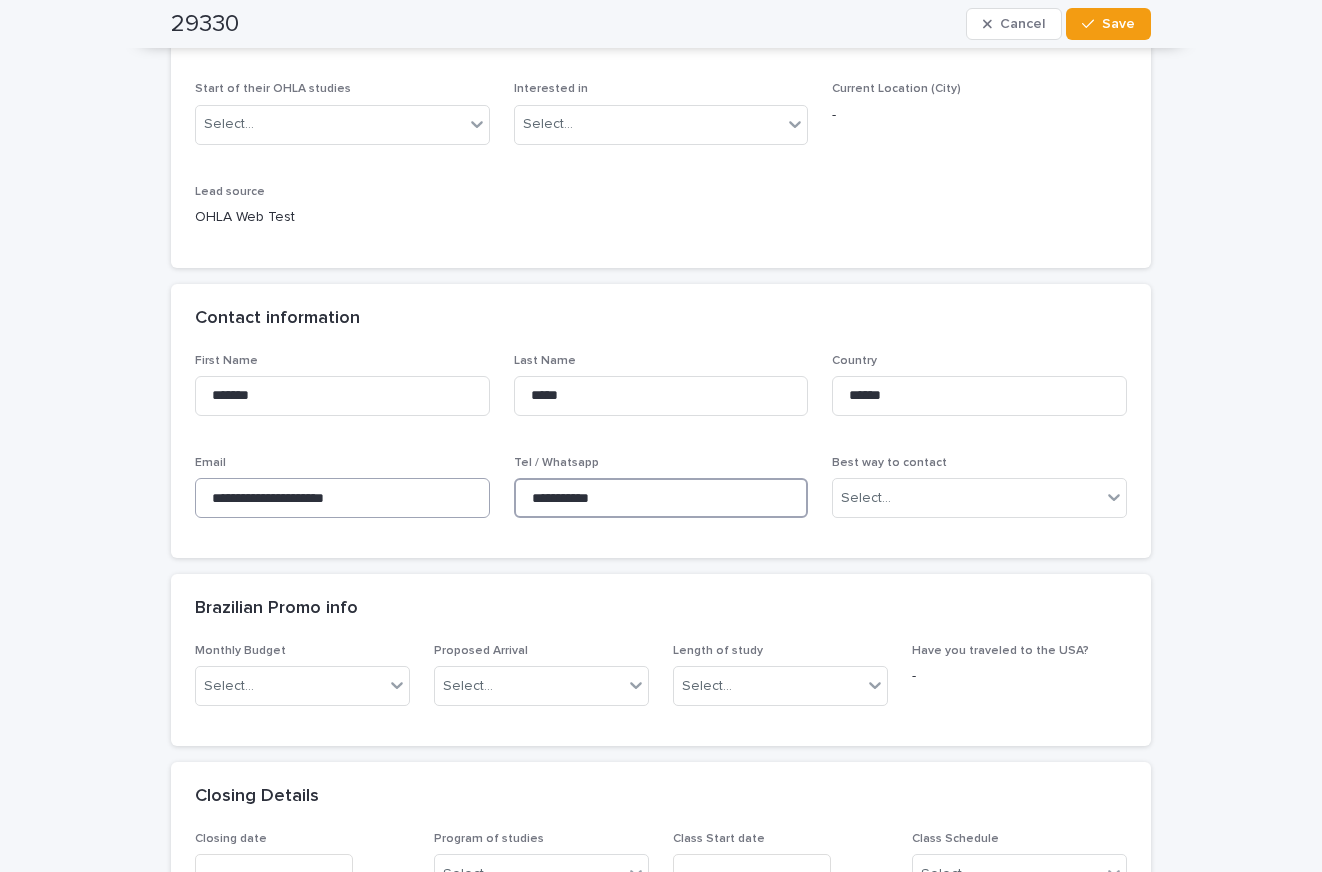 drag, startPoint x: 616, startPoint y: 495, endPoint x: 443, endPoint y: 497, distance: 173.01157 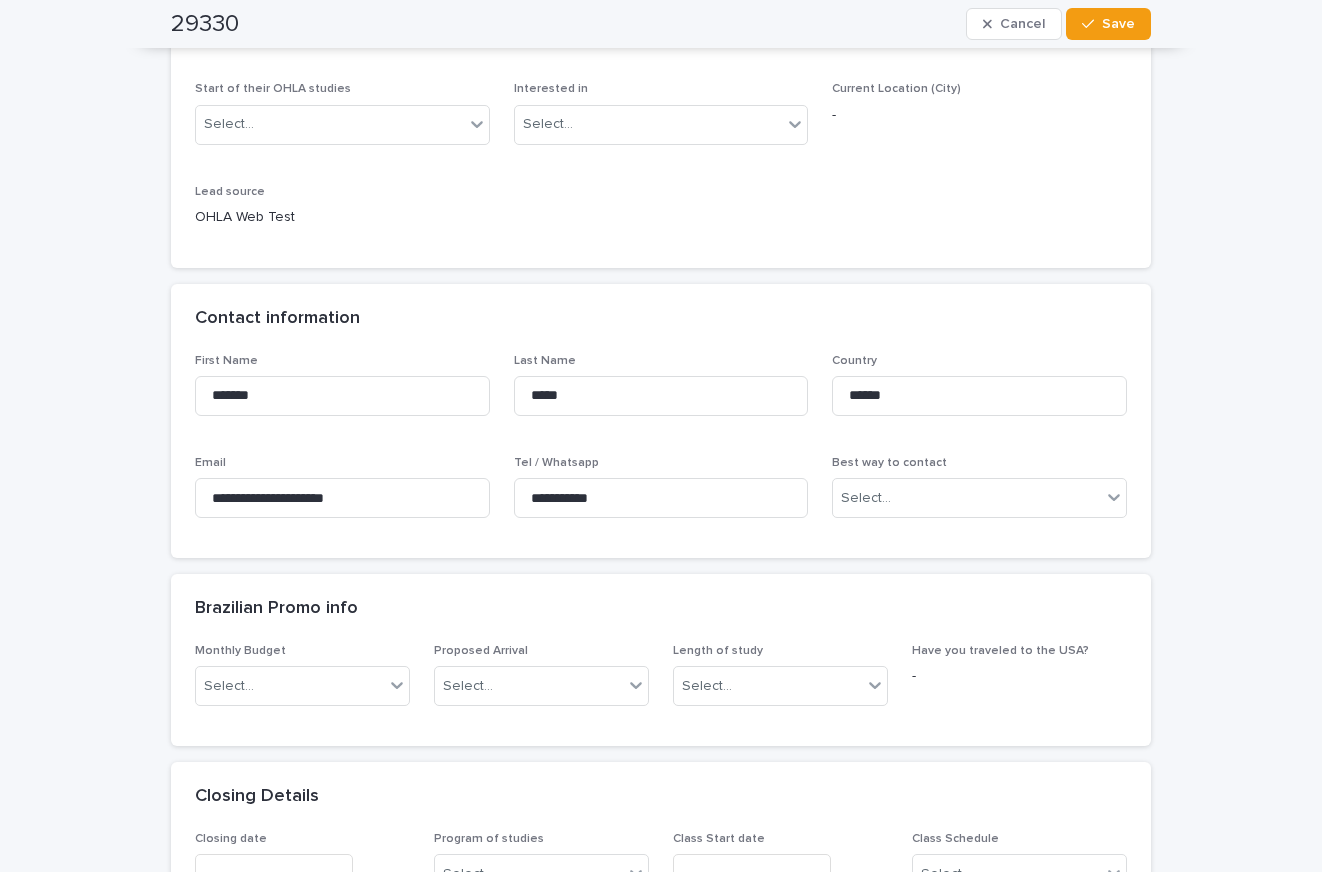 click on "**********" at bounding box center [661, 960] 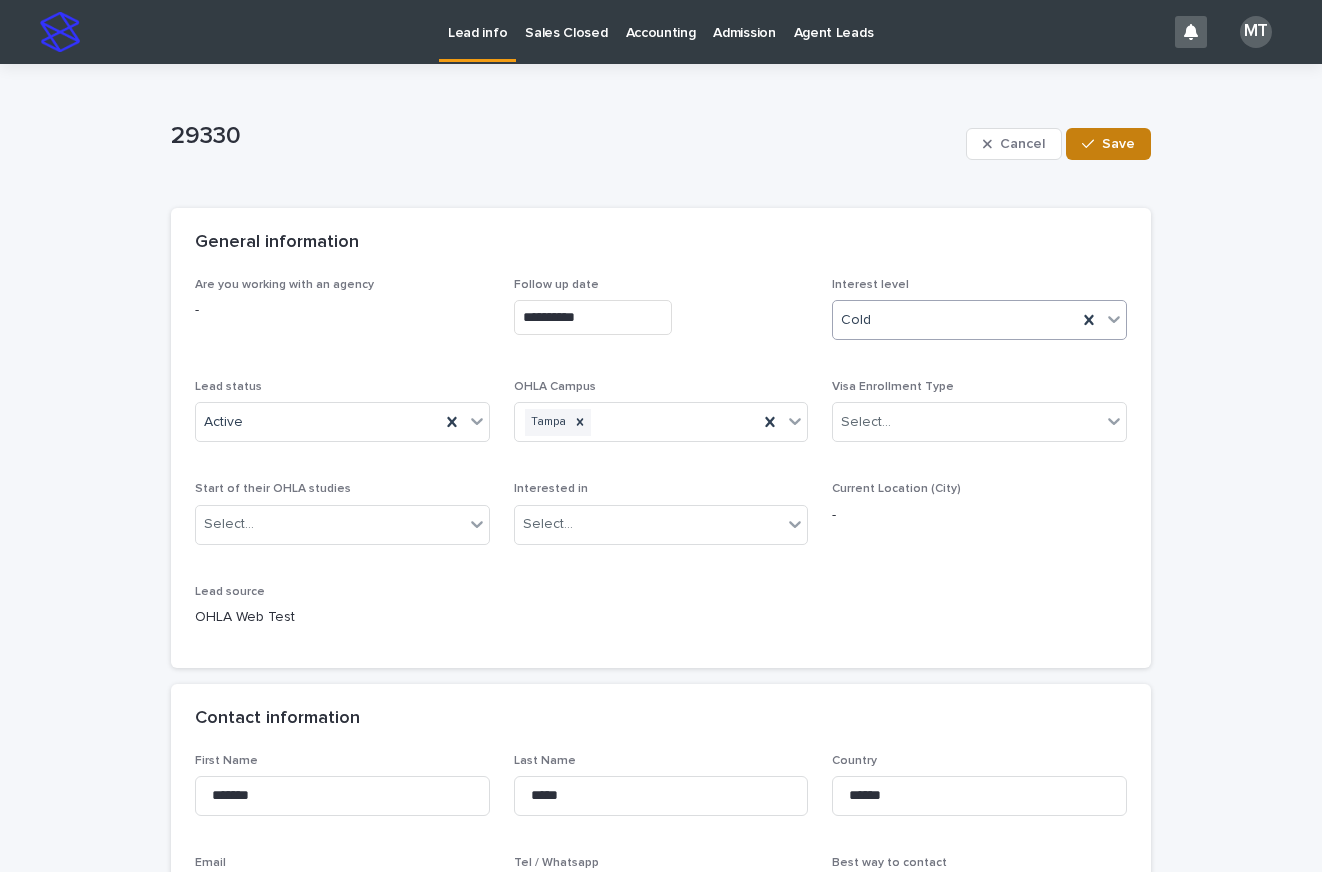 click on "Save" at bounding box center (1118, 144) 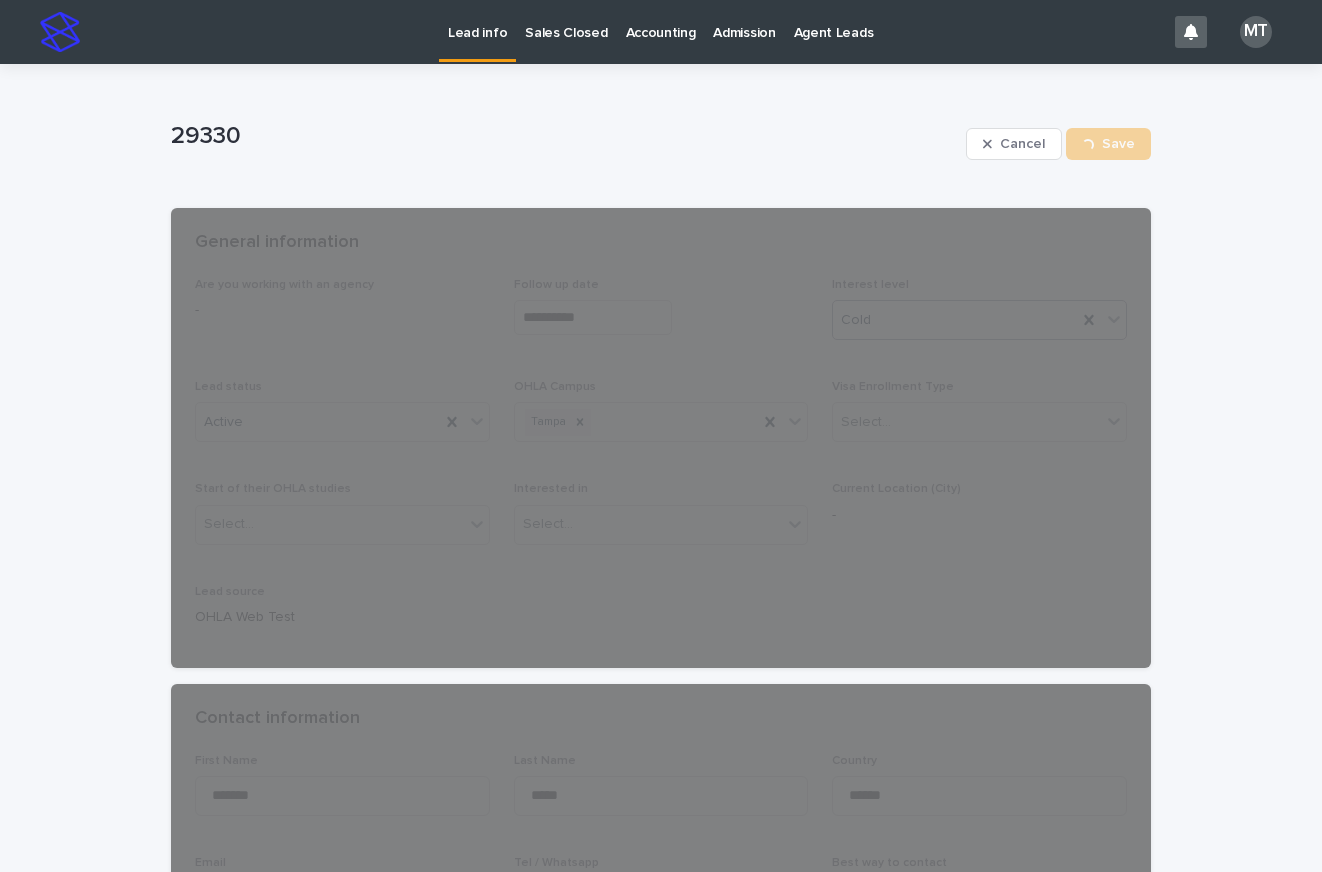 click on "Lead info" at bounding box center (477, 21) 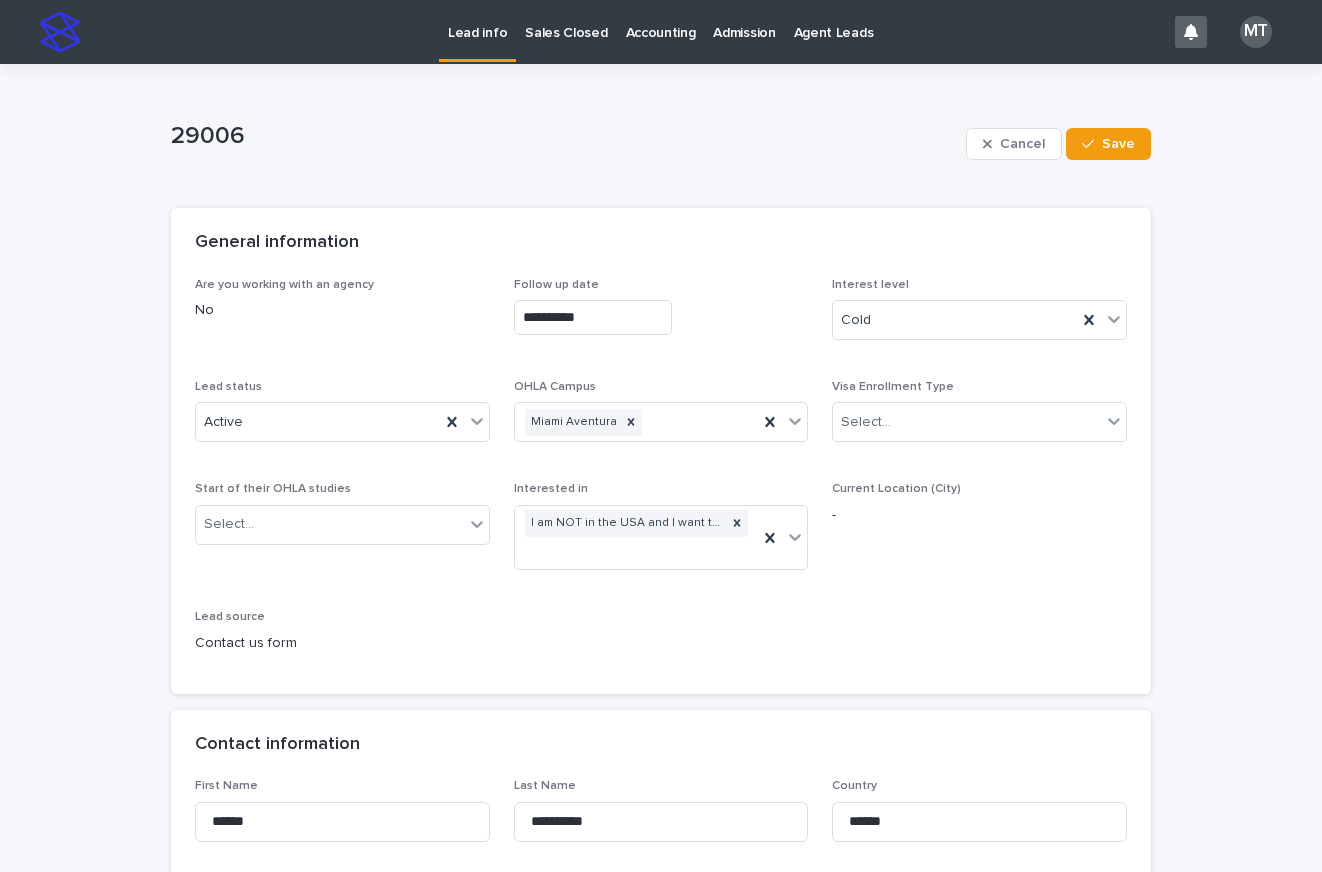 click on "Lead info" at bounding box center (477, 21) 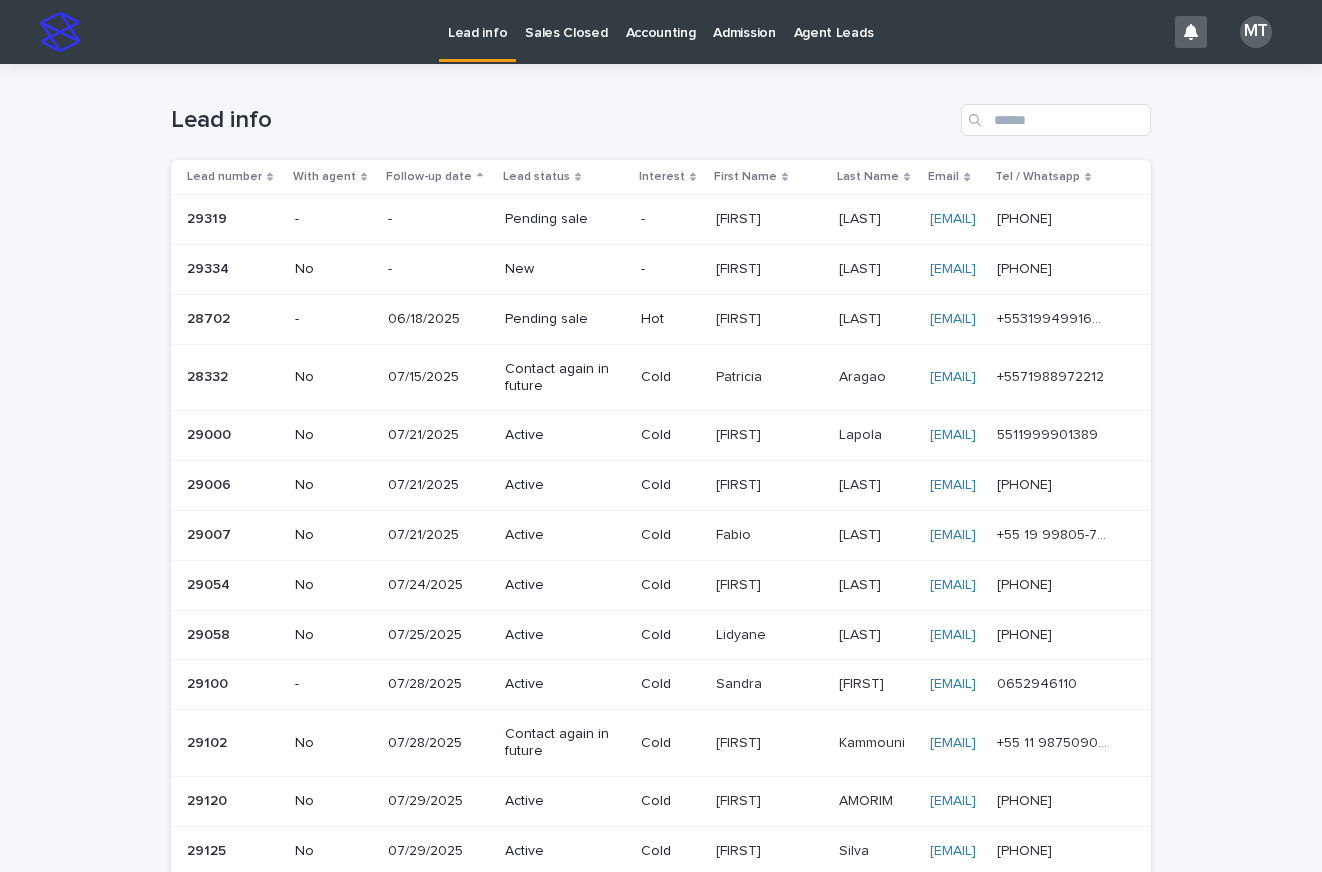 click on "New" at bounding box center [560, 269] 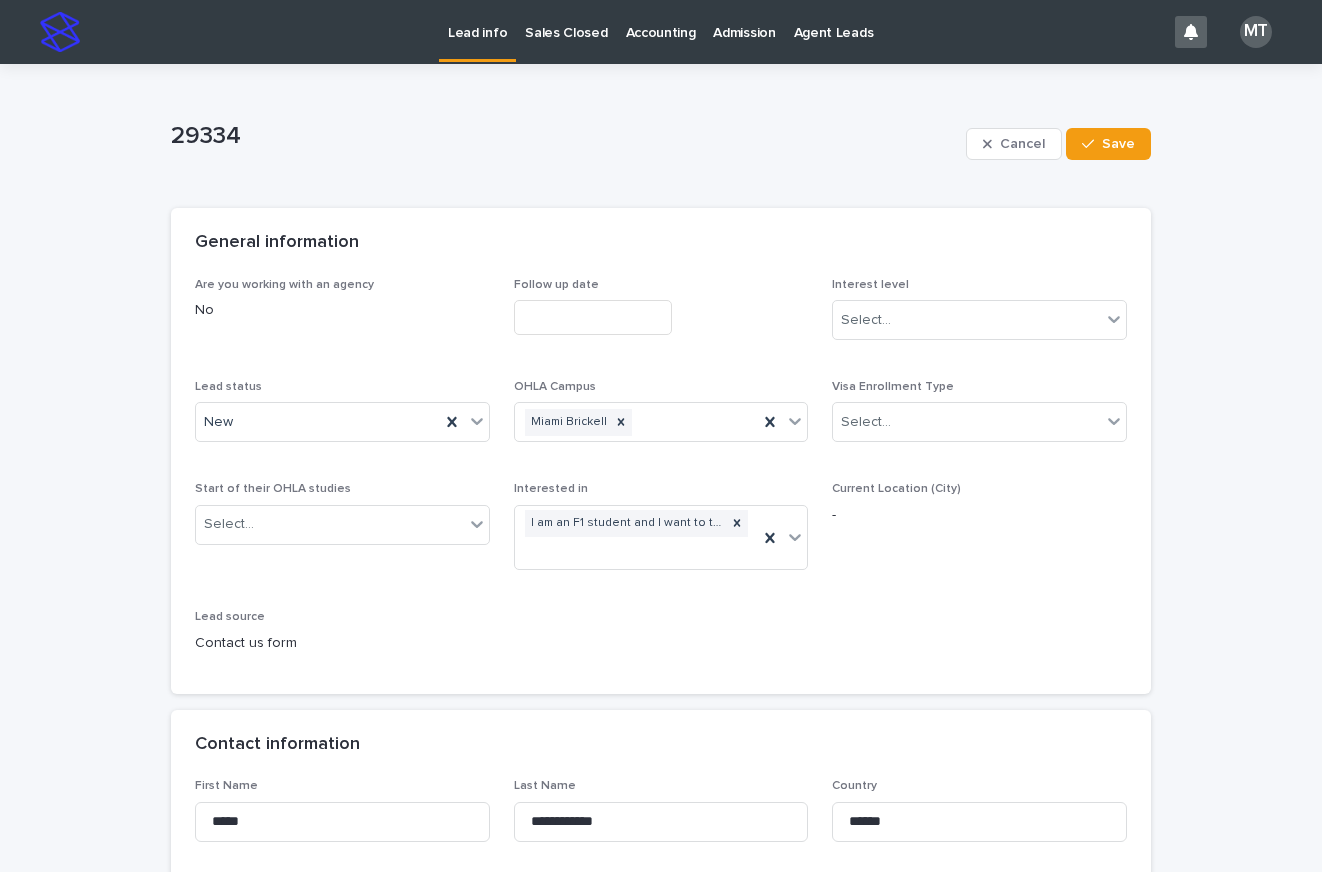 click at bounding box center [593, 317] 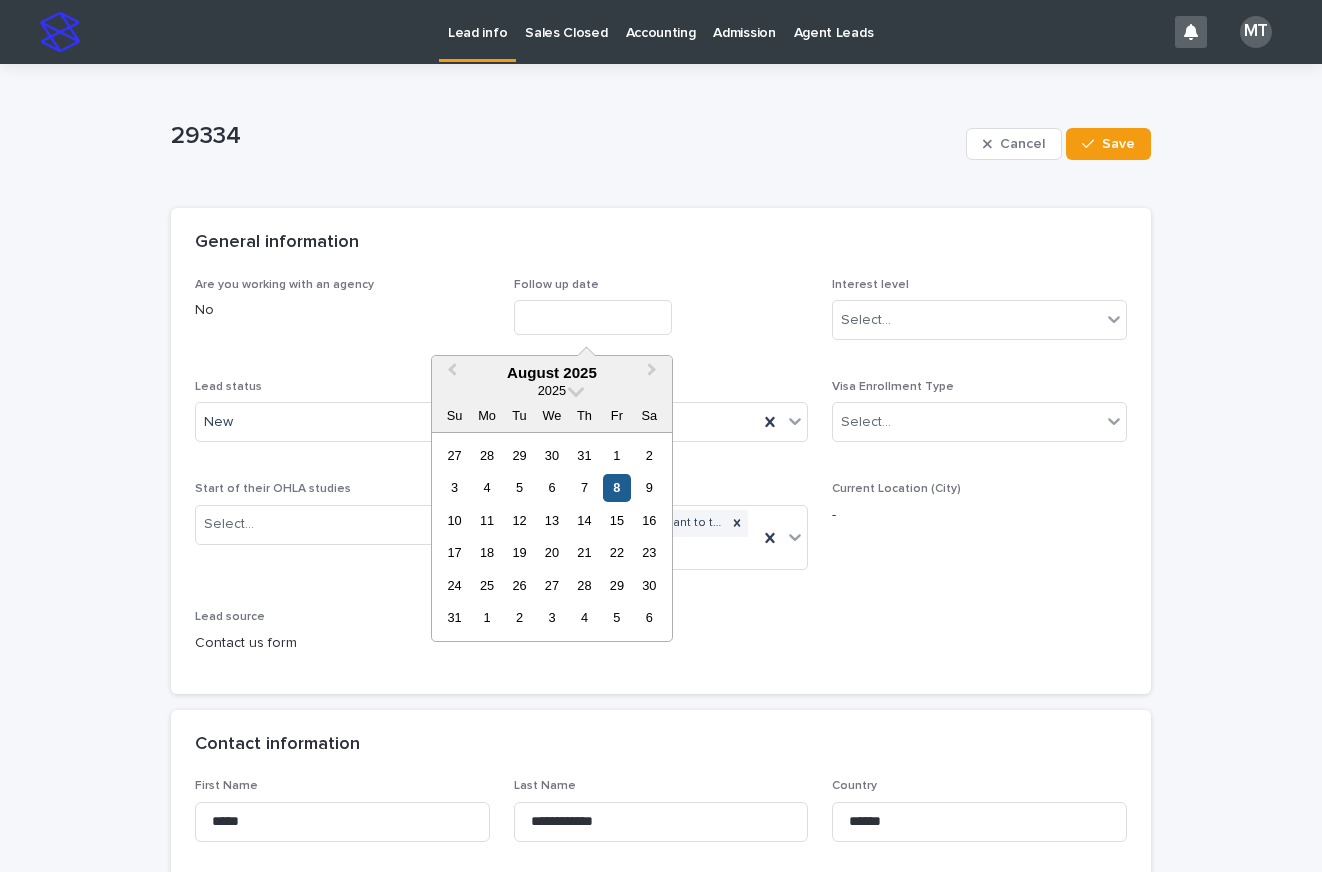 click on "8" at bounding box center (616, 487) 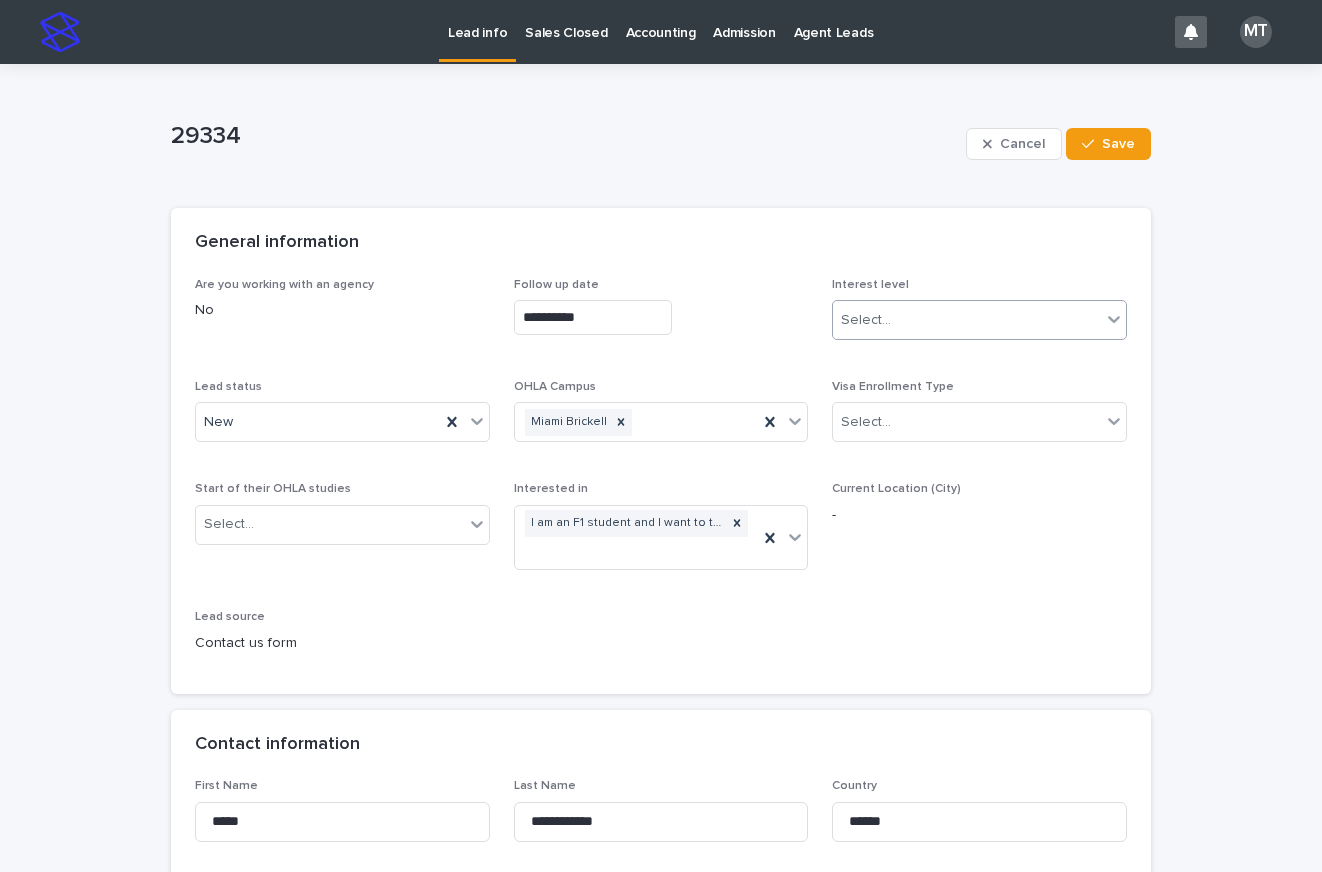 click on "Select..." at bounding box center (866, 320) 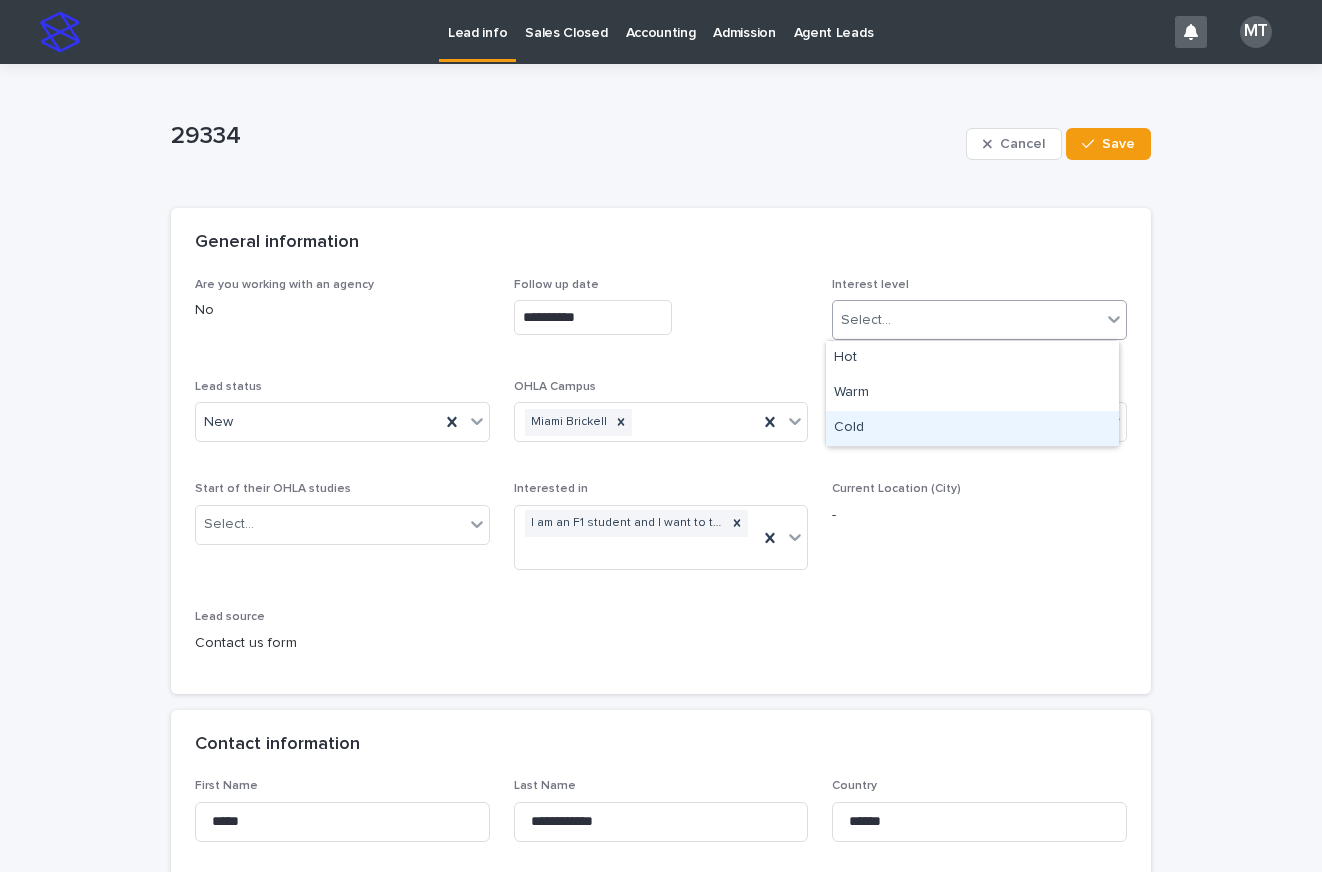 click on "Cold" at bounding box center (972, 428) 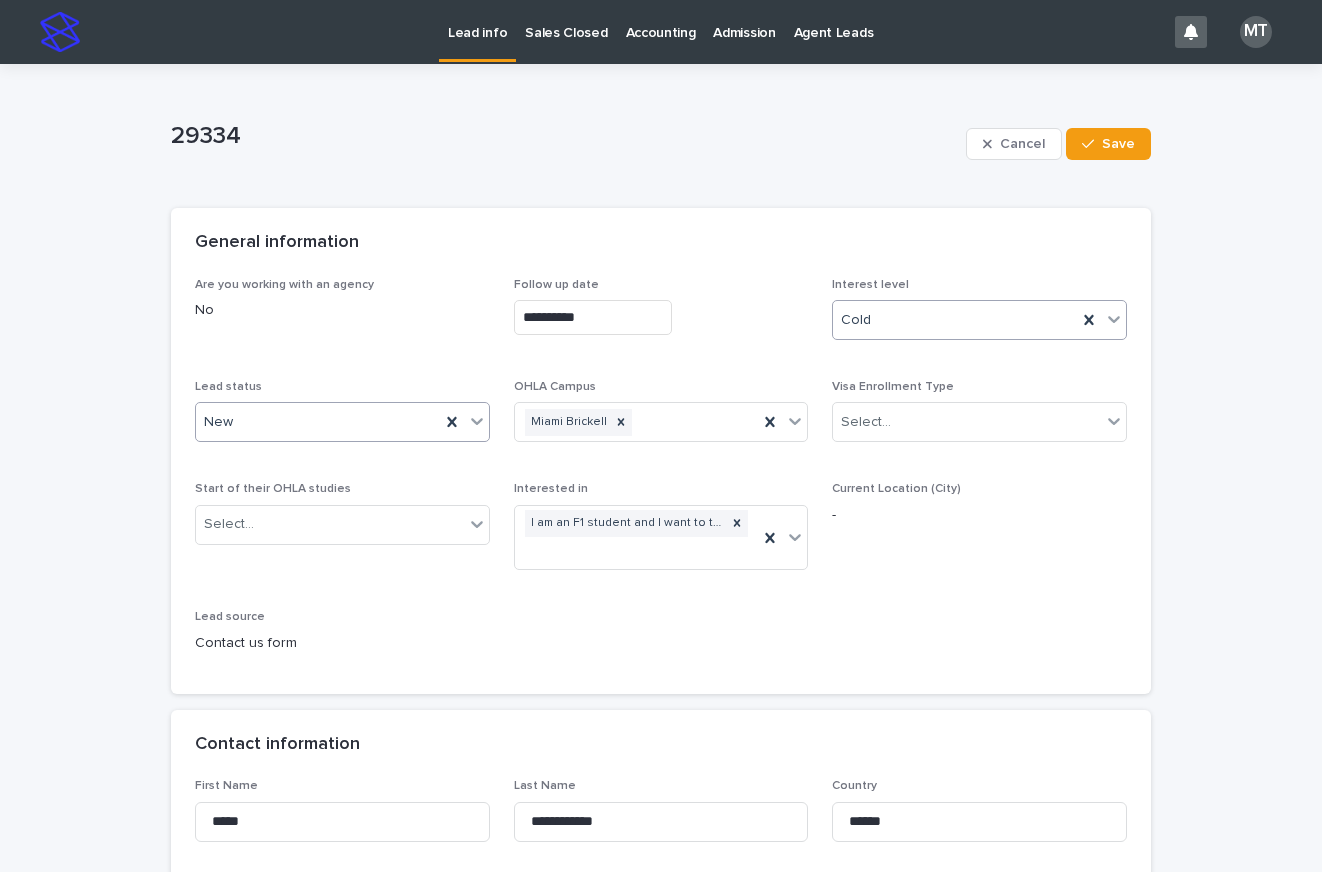 click on "New" at bounding box center (342, 422) 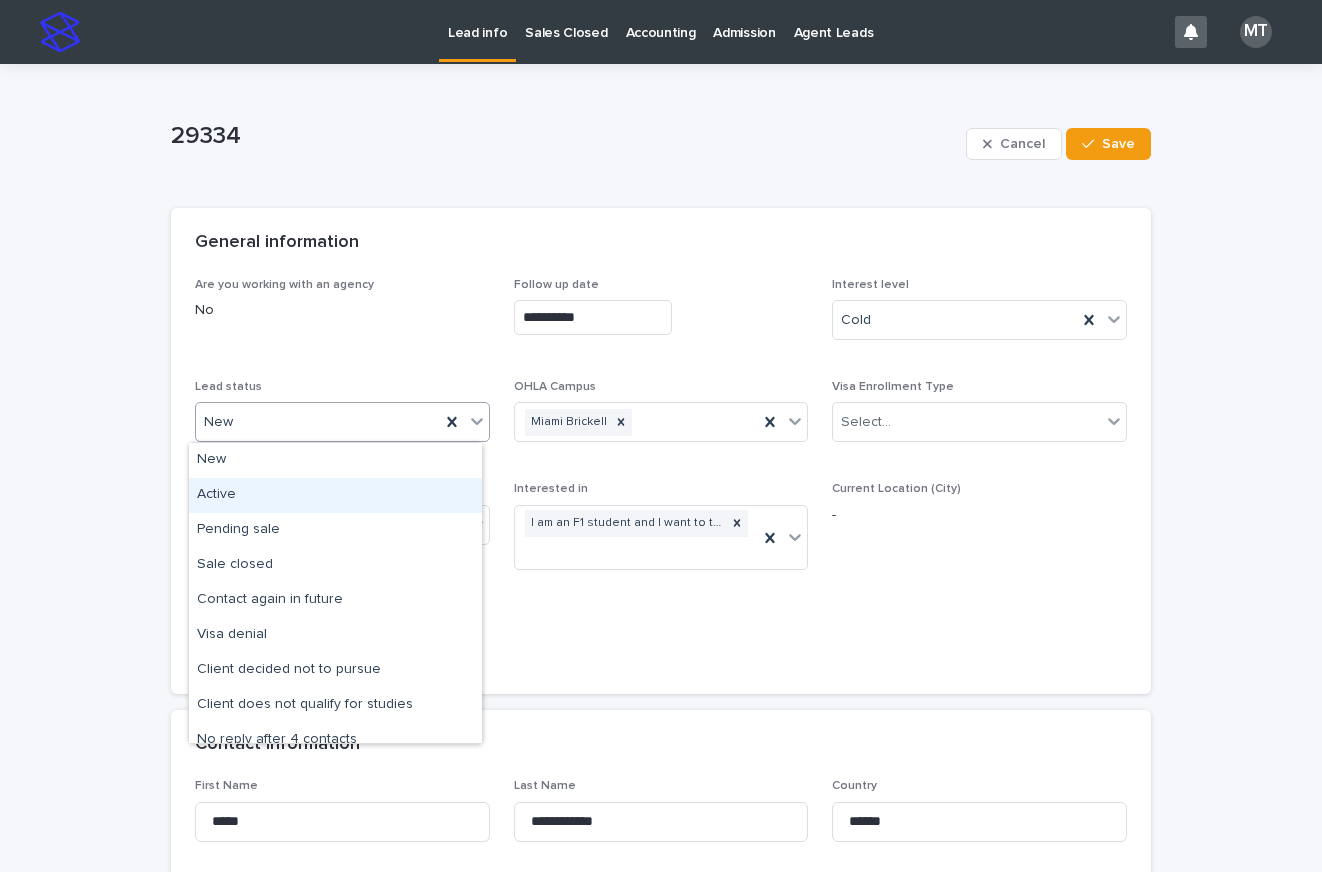 click on "Active" at bounding box center (335, 495) 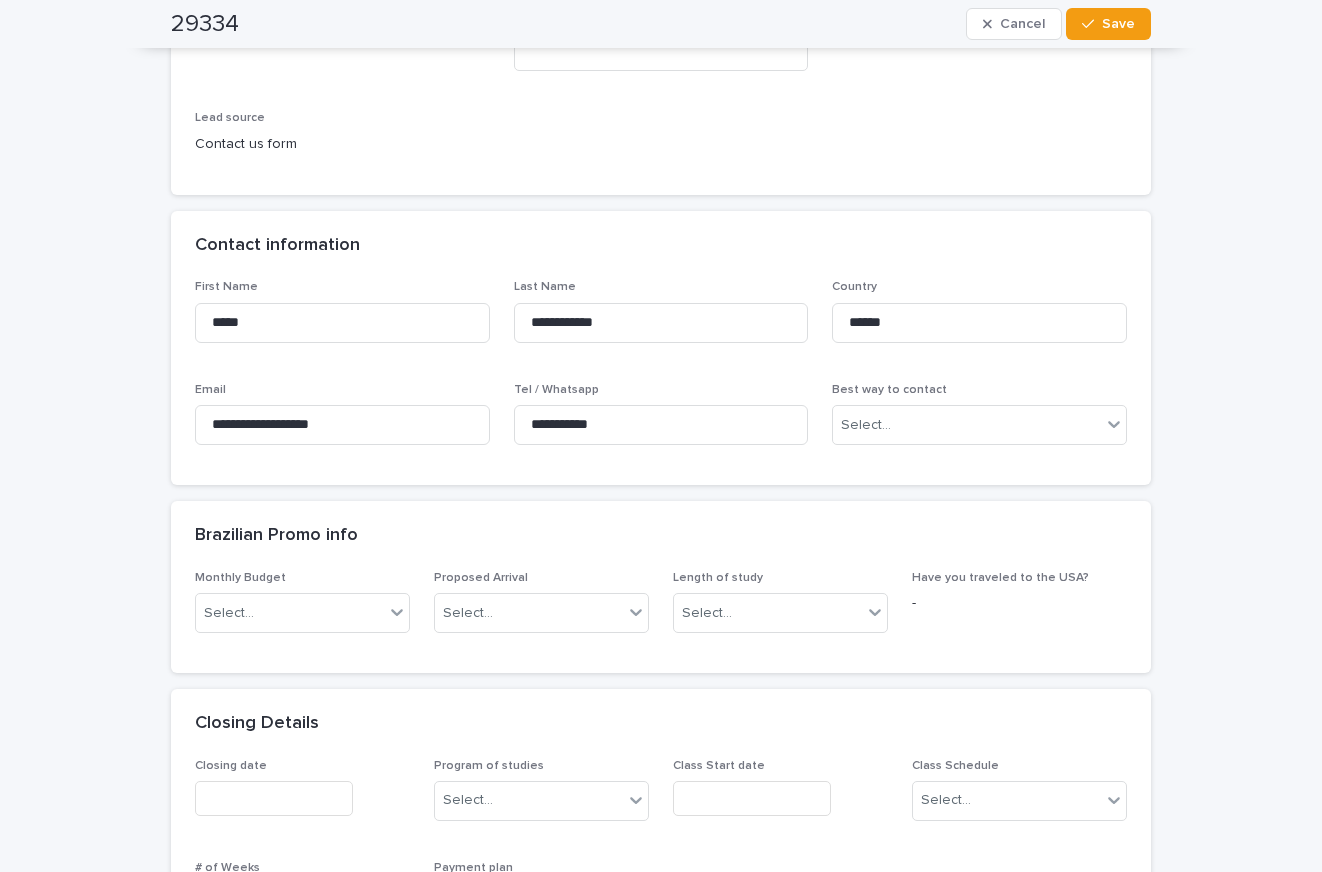 scroll, scrollTop: 500, scrollLeft: 0, axis: vertical 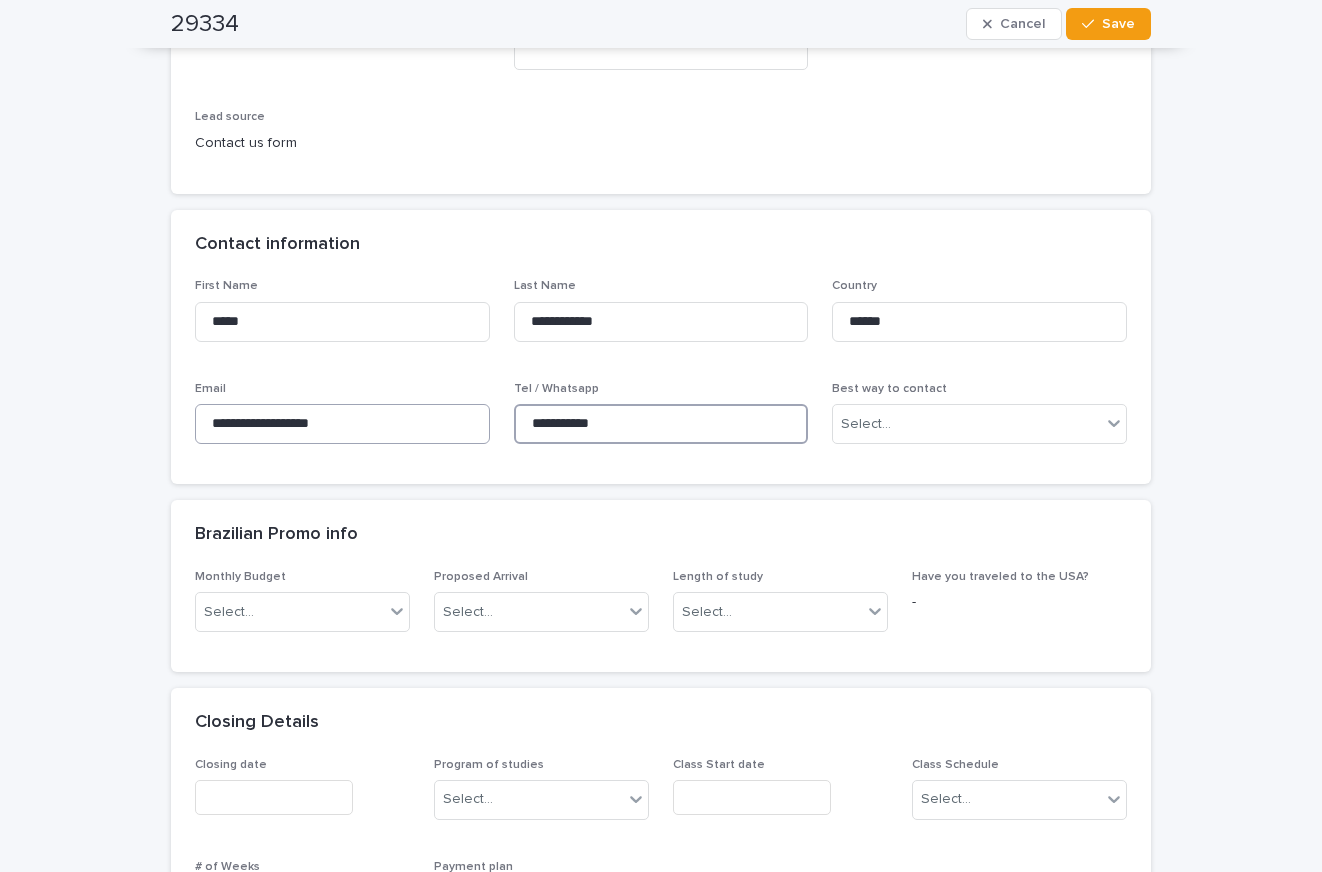 drag, startPoint x: 612, startPoint y: 425, endPoint x: 577, endPoint y: 428, distance: 35.128338 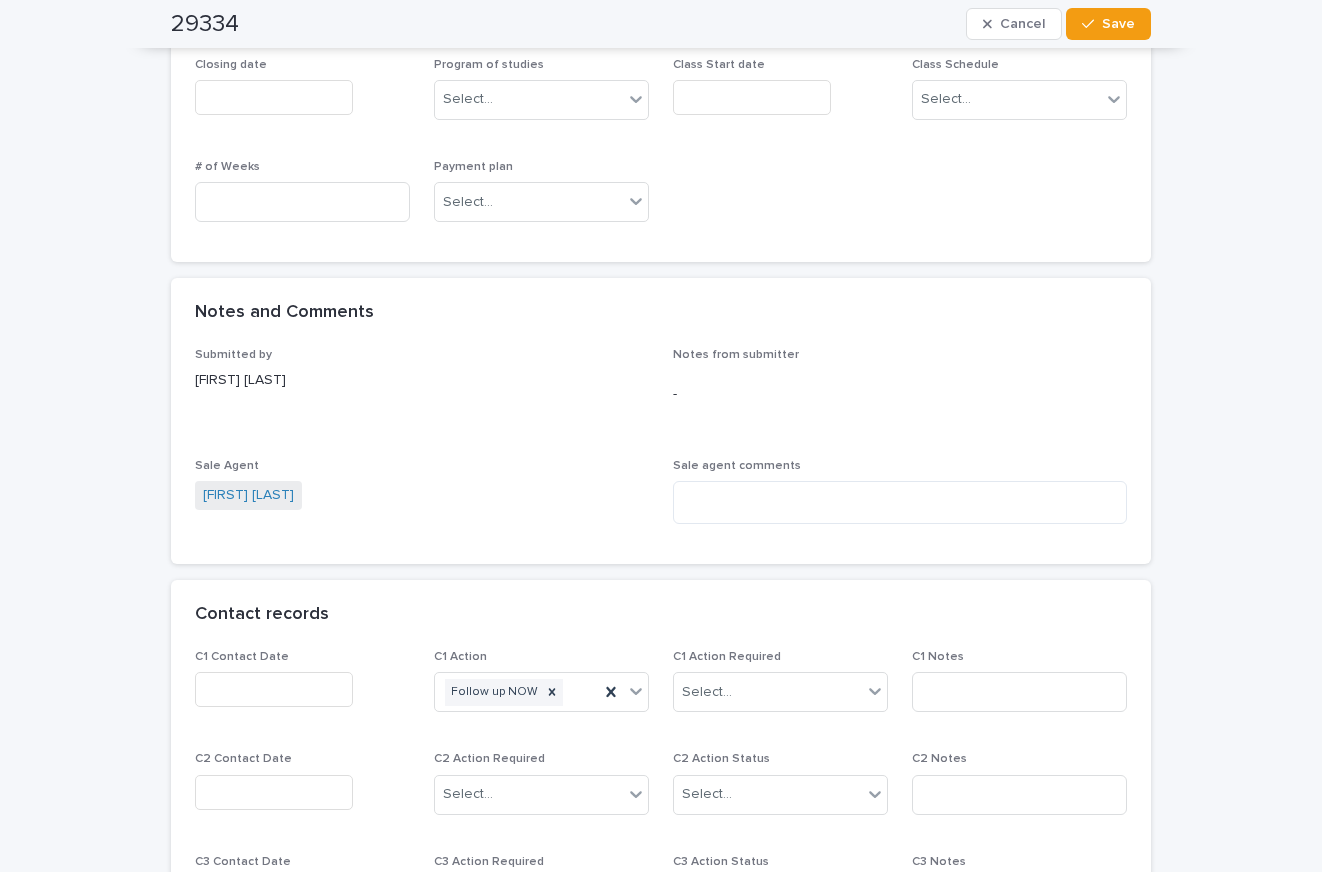 scroll, scrollTop: 1600, scrollLeft: 0, axis: vertical 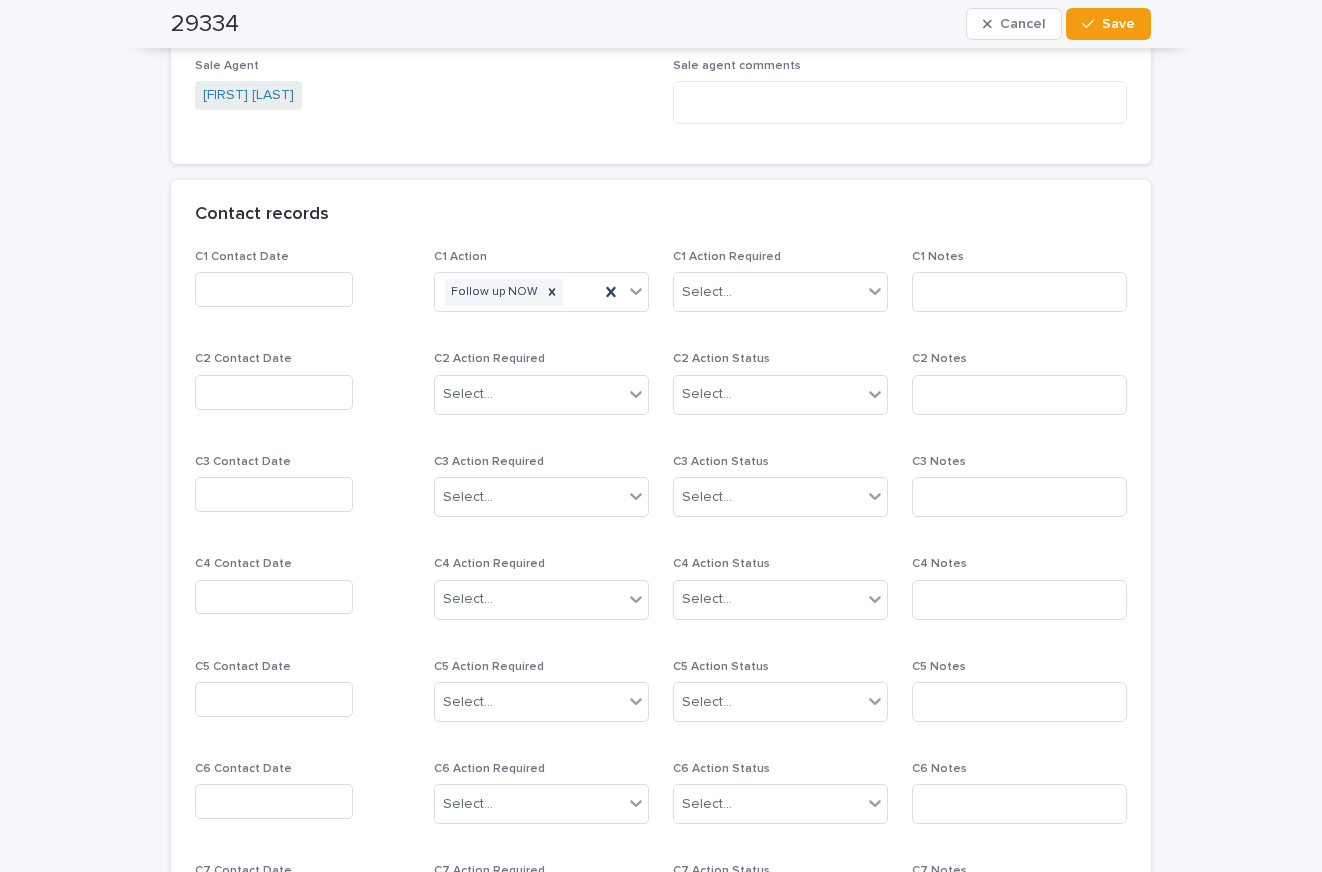 click at bounding box center (274, 289) 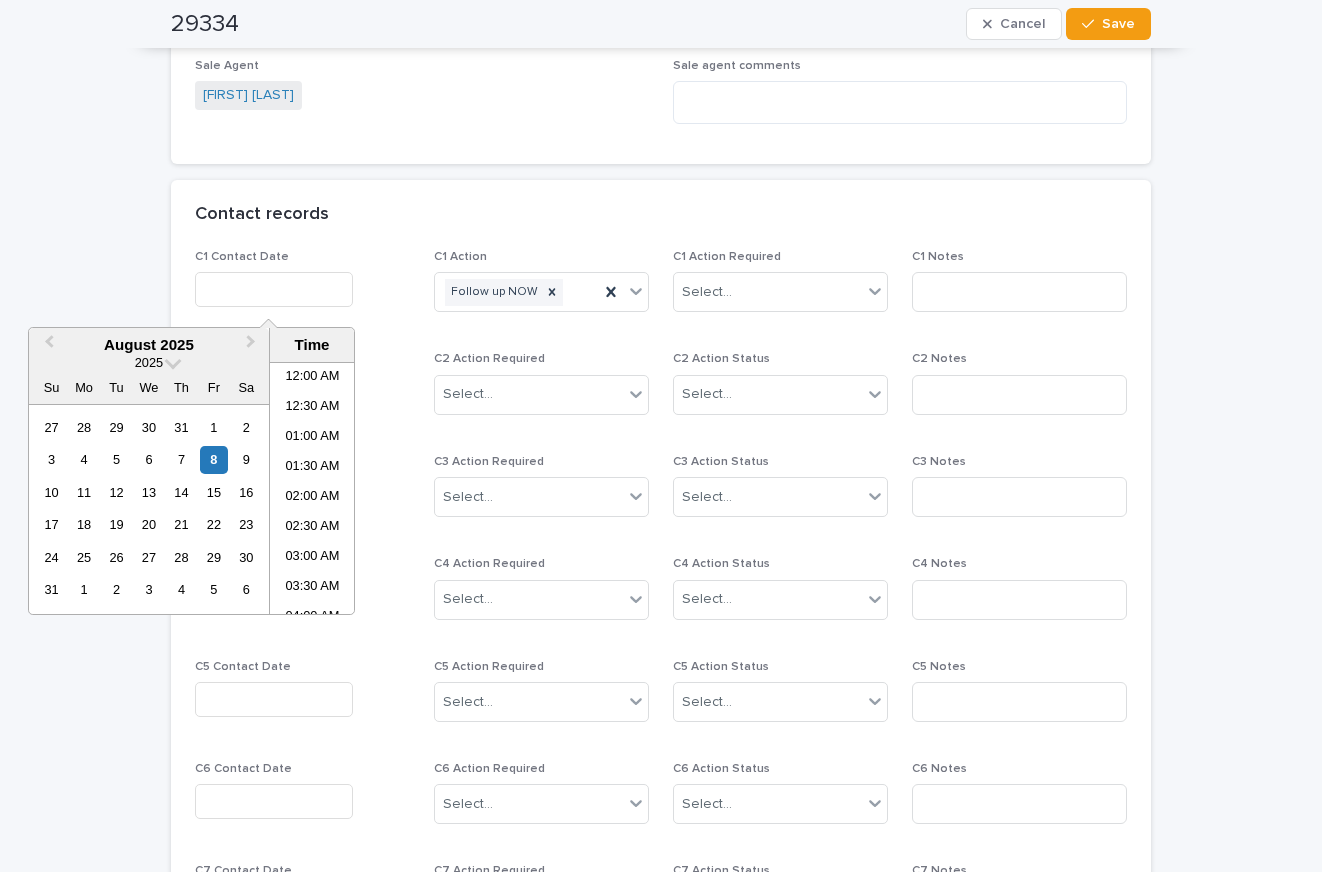 scroll, scrollTop: 850, scrollLeft: 0, axis: vertical 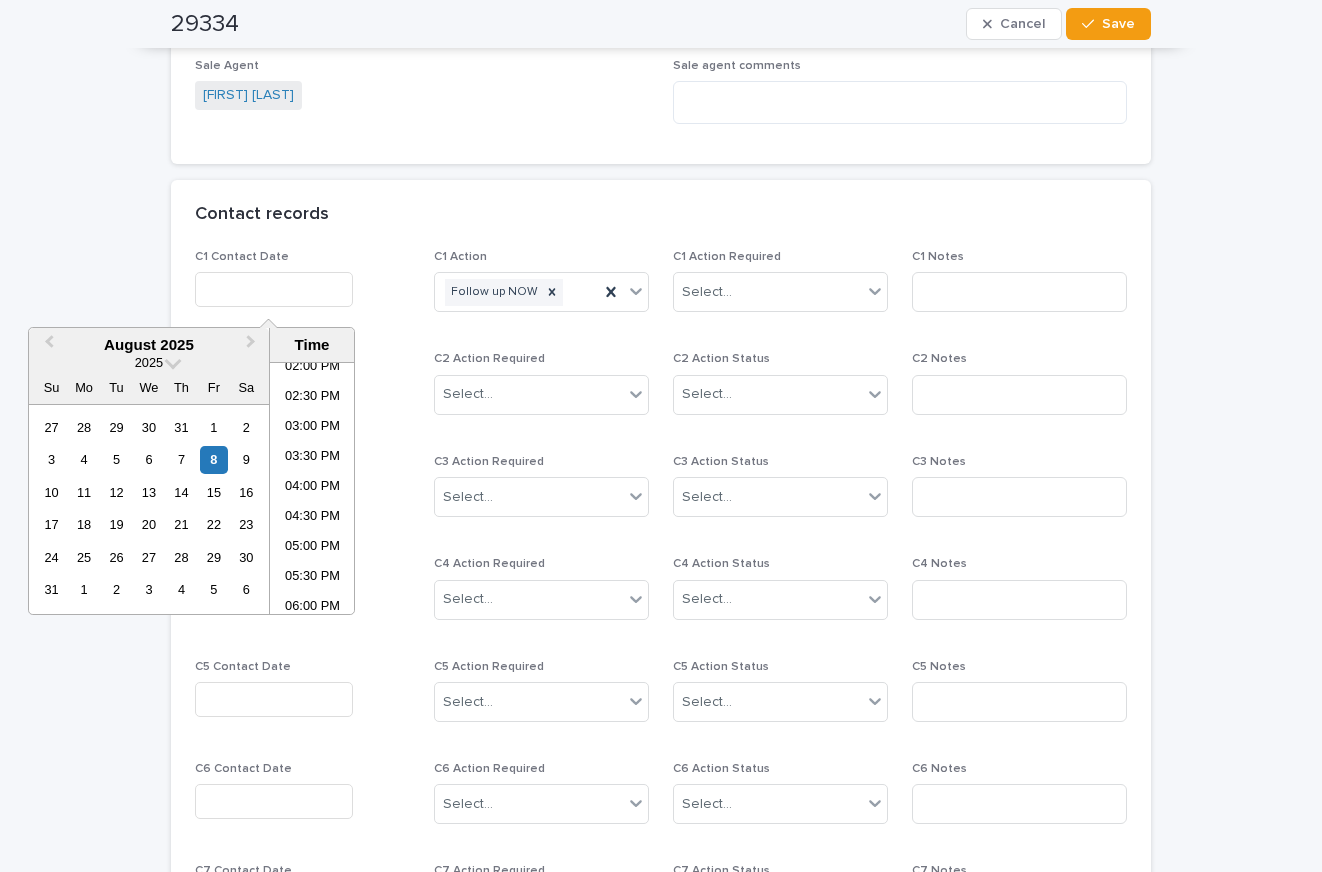 paste on "**********" 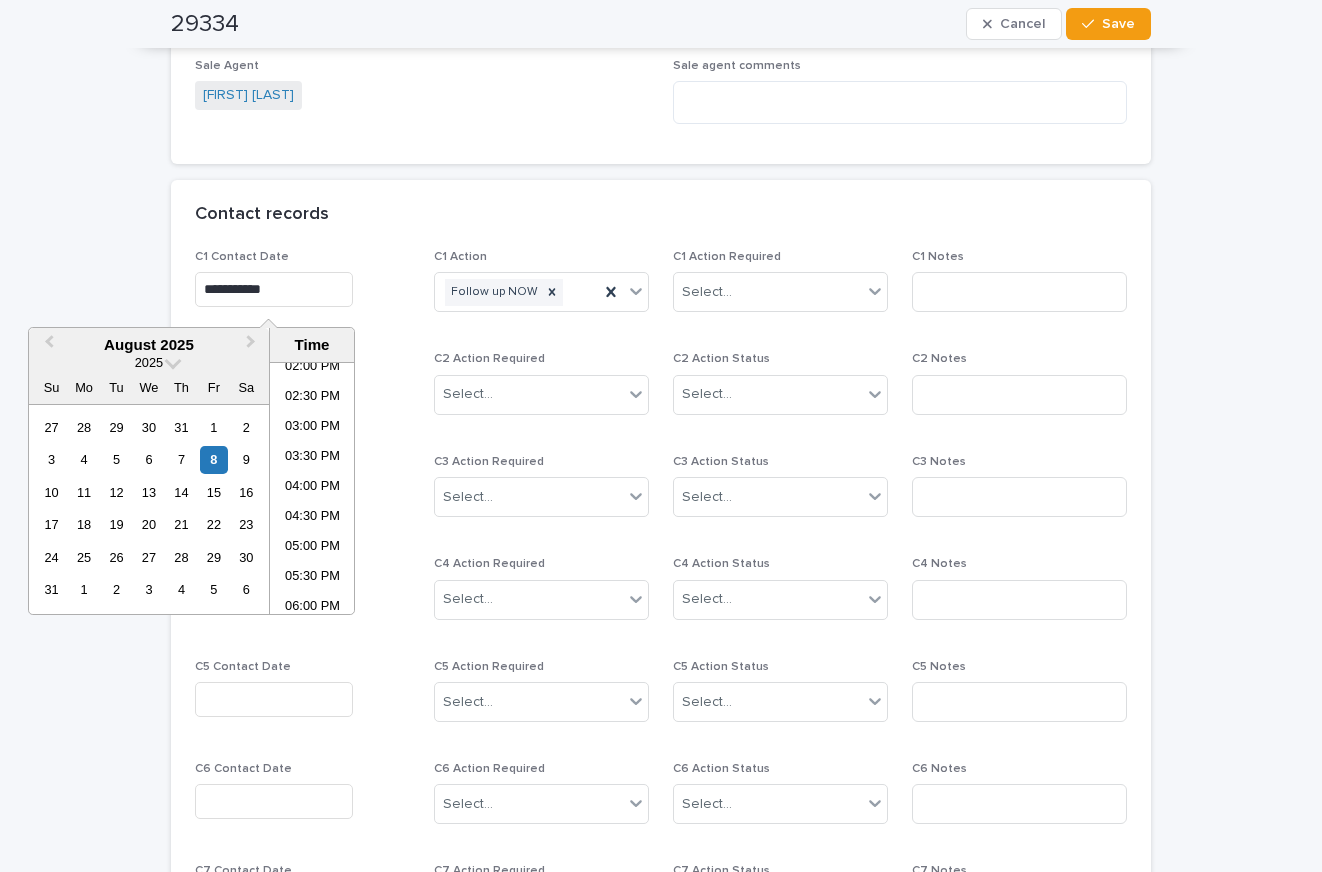 drag, startPoint x: 304, startPoint y: 286, endPoint x: 125, endPoint y: 261, distance: 180.73738 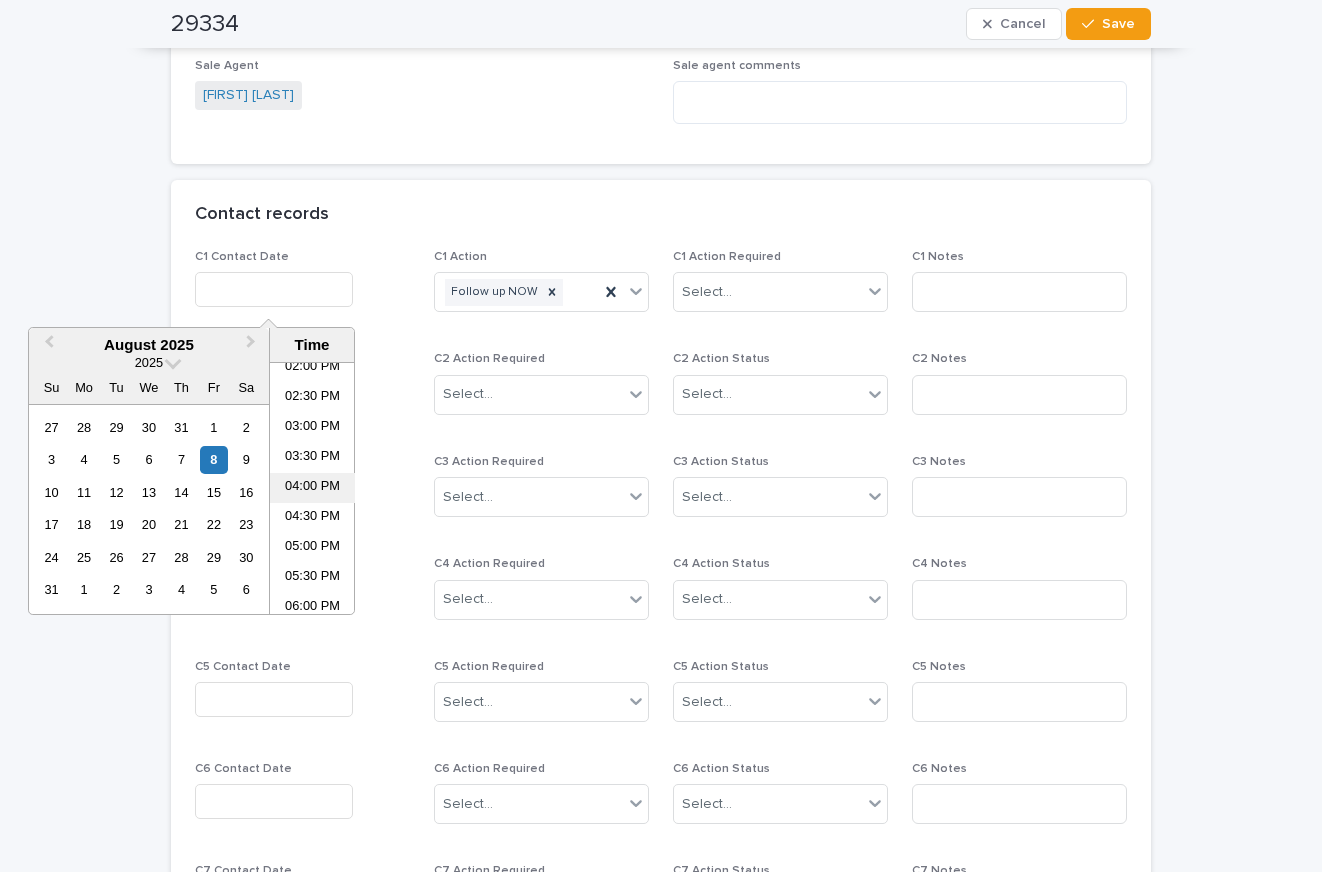 click on "04:00 PM" at bounding box center [312, 488] 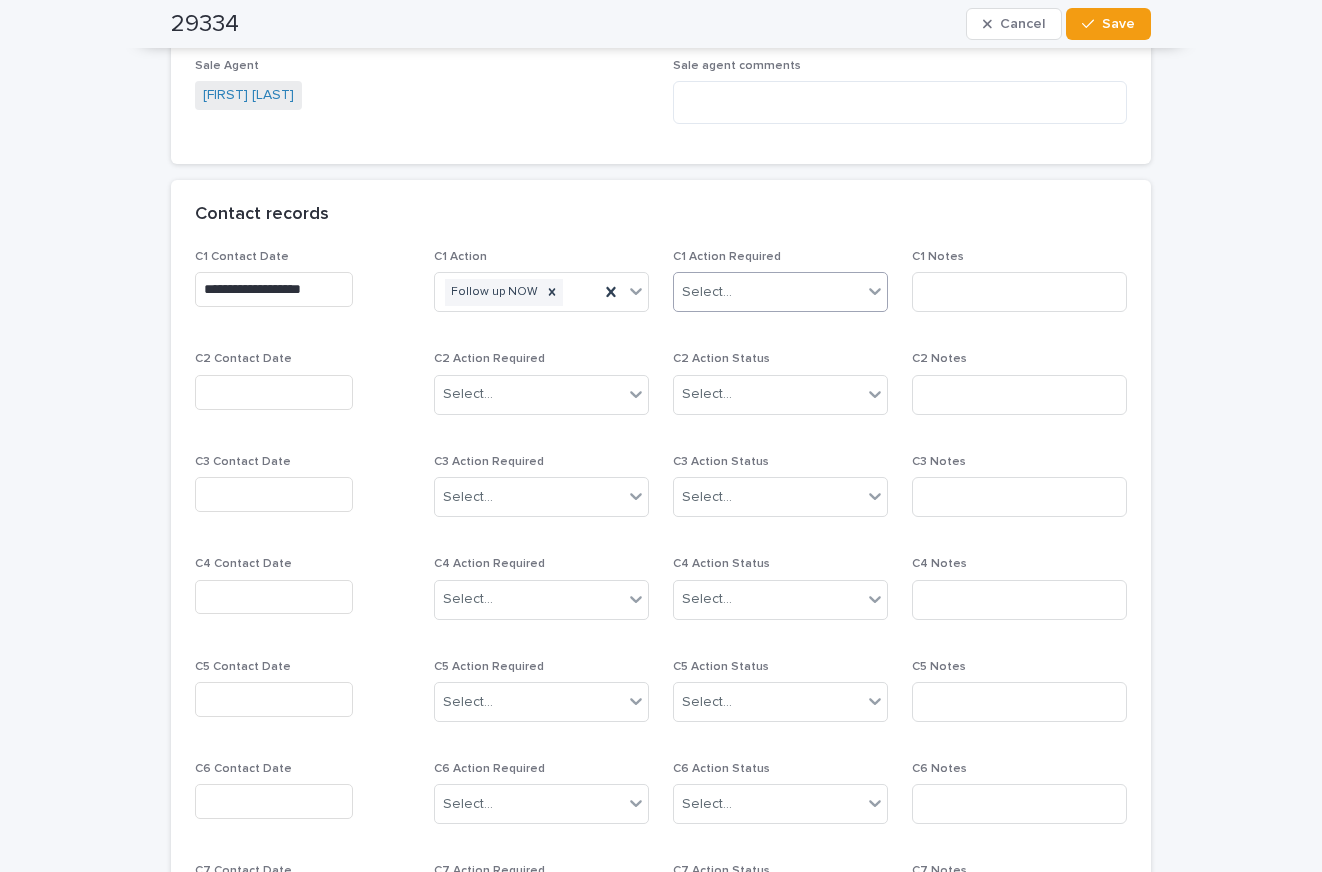 click on "Select..." at bounding box center (768, 292) 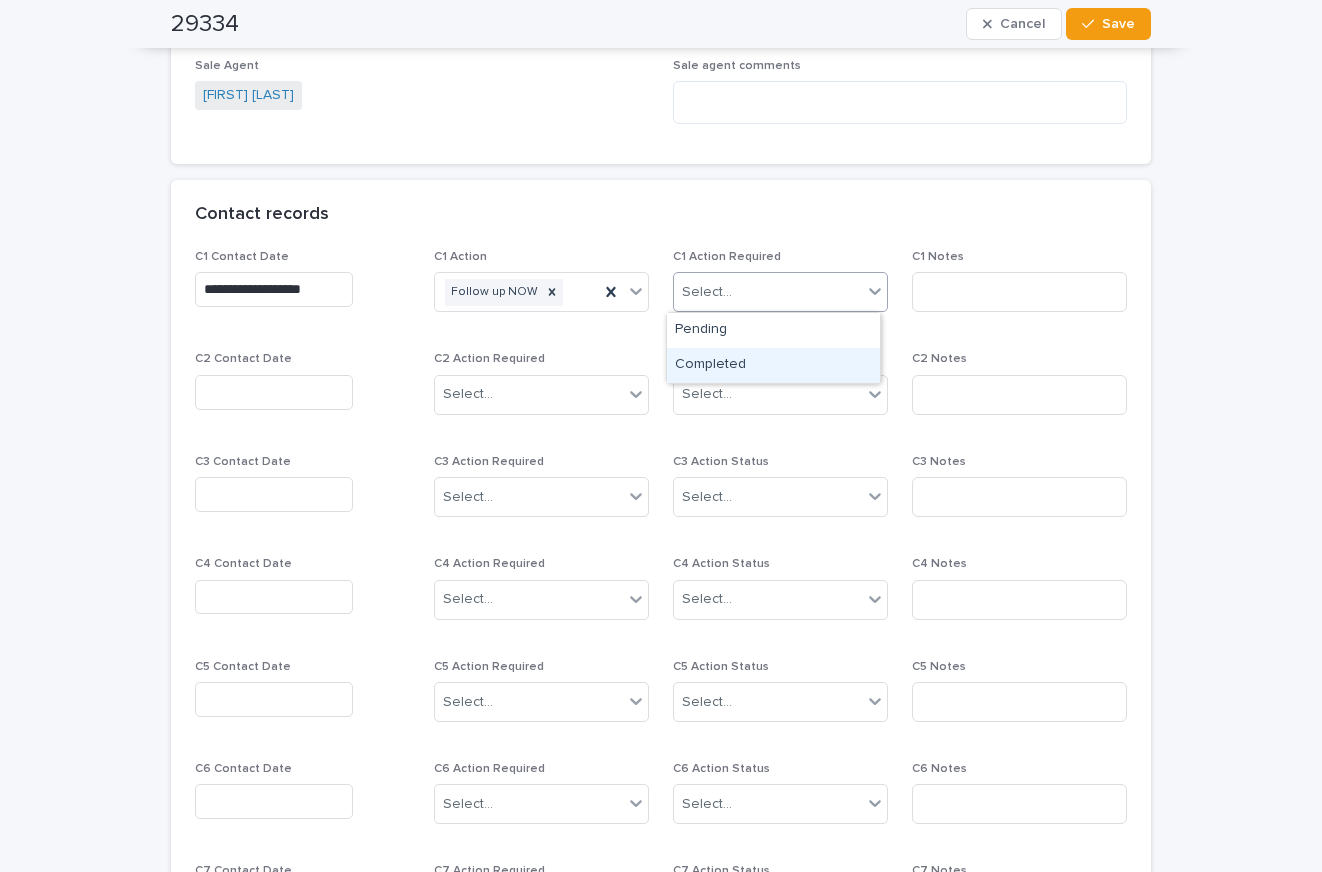 click on "Completed" at bounding box center (773, 365) 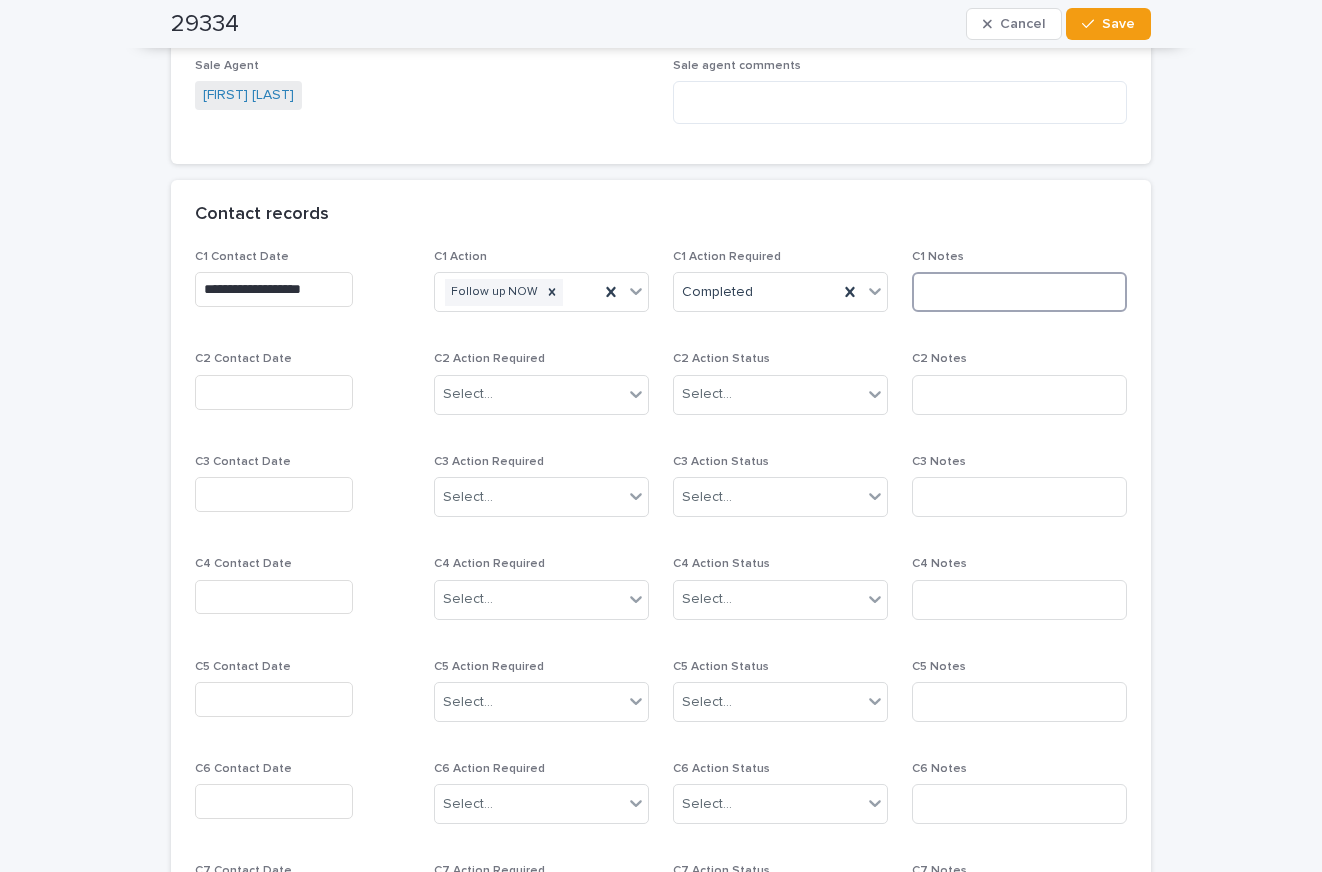 click at bounding box center [1019, 292] 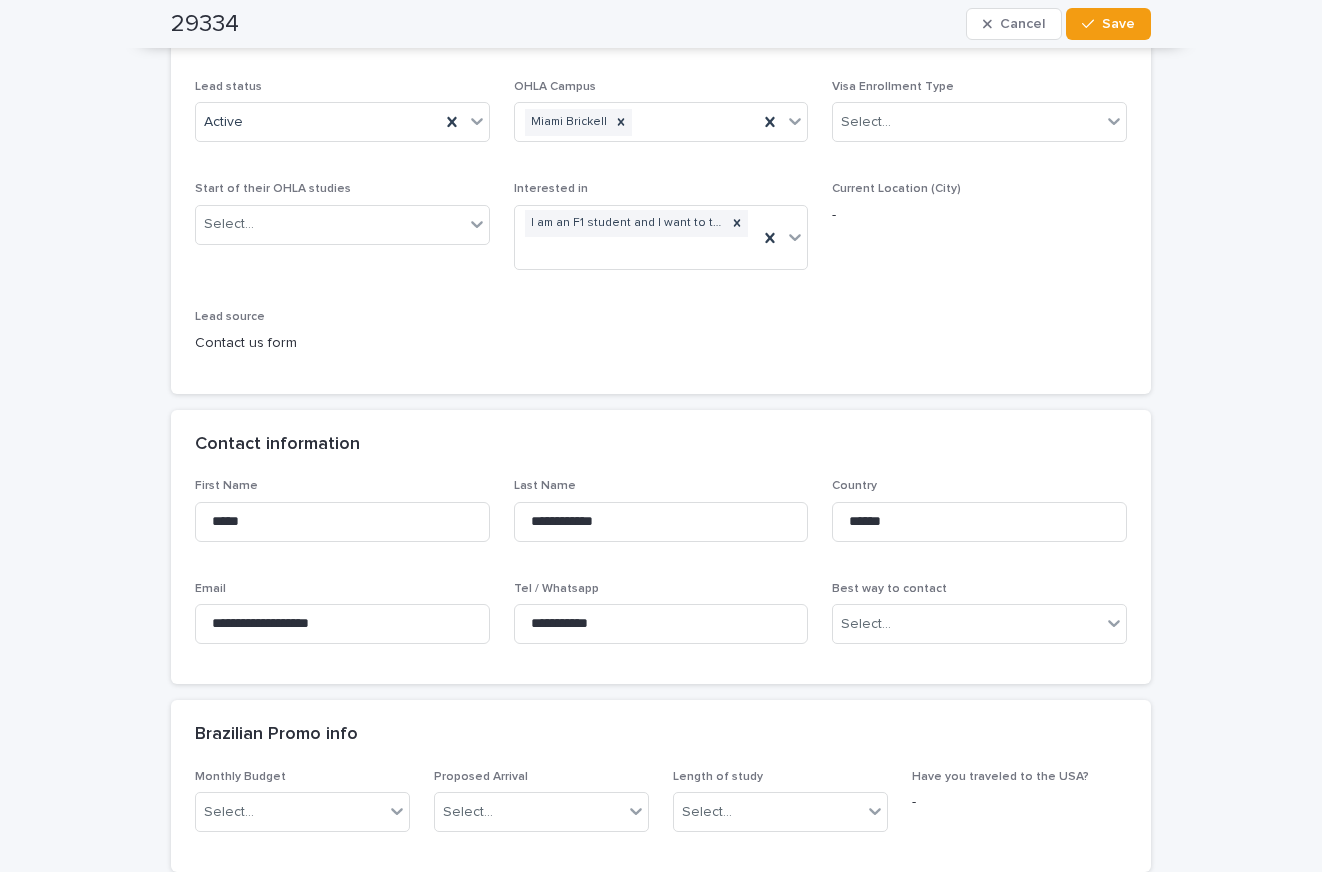 scroll, scrollTop: 0, scrollLeft: 0, axis: both 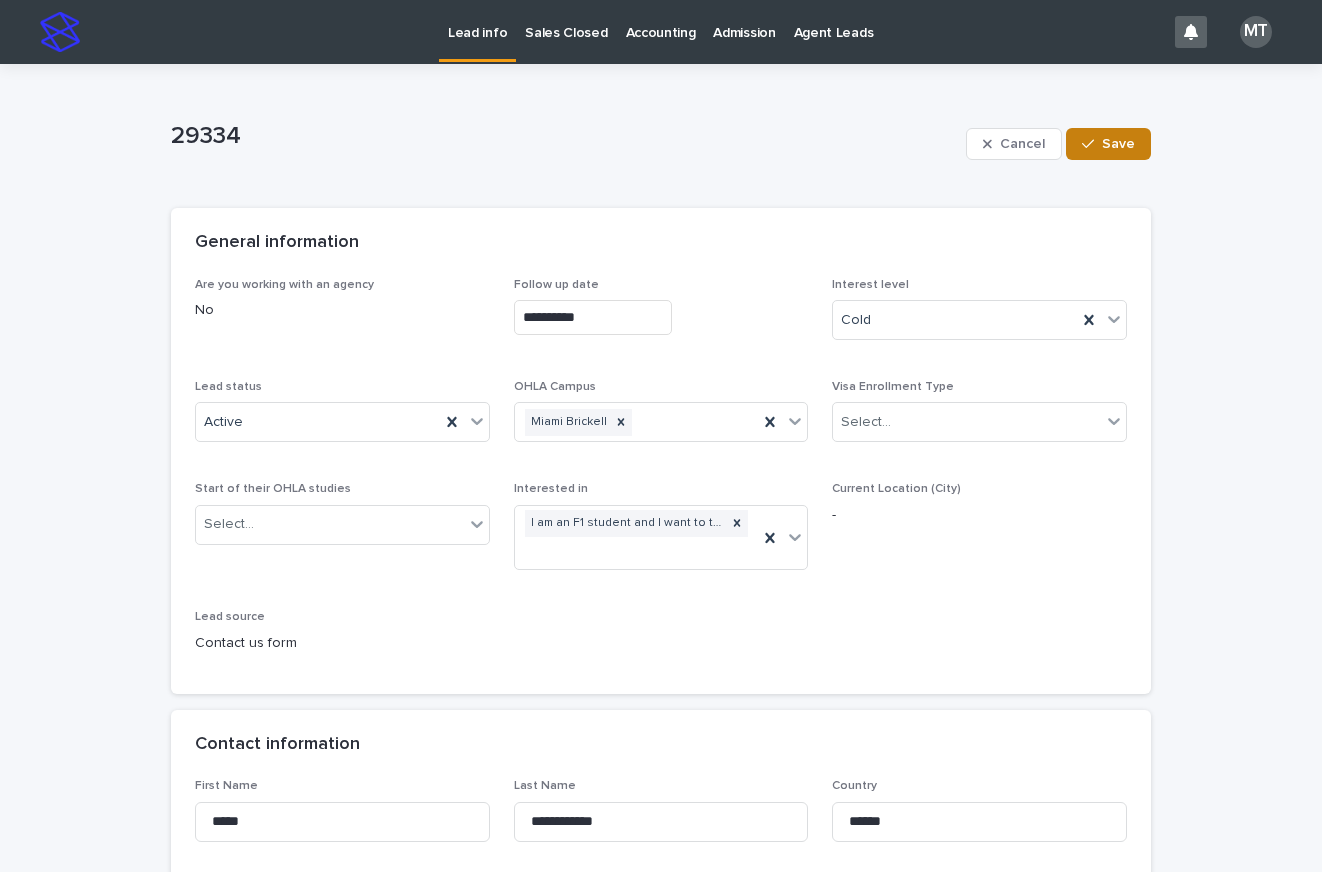 type on "*****" 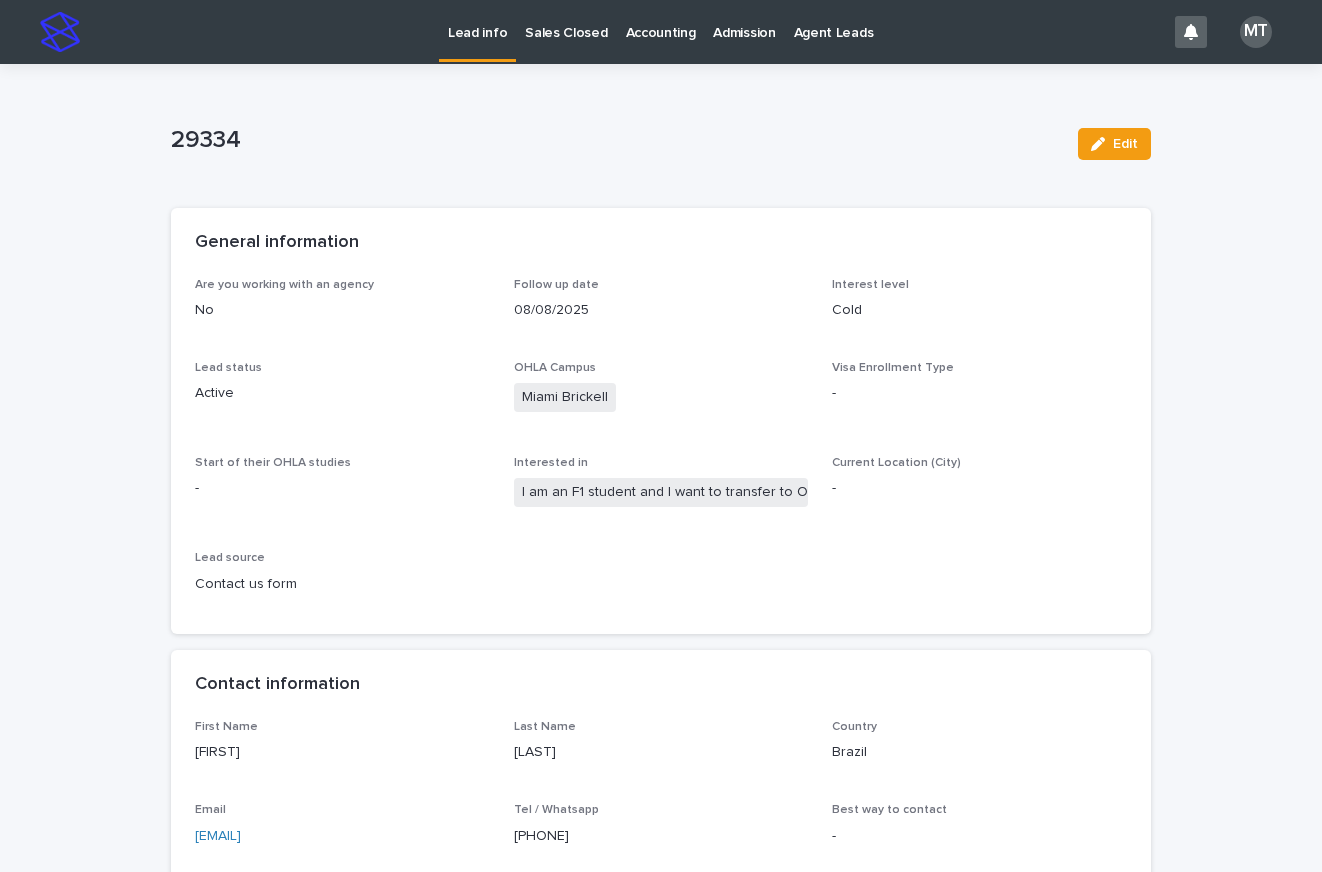 click on "Lead info" at bounding box center [477, 21] 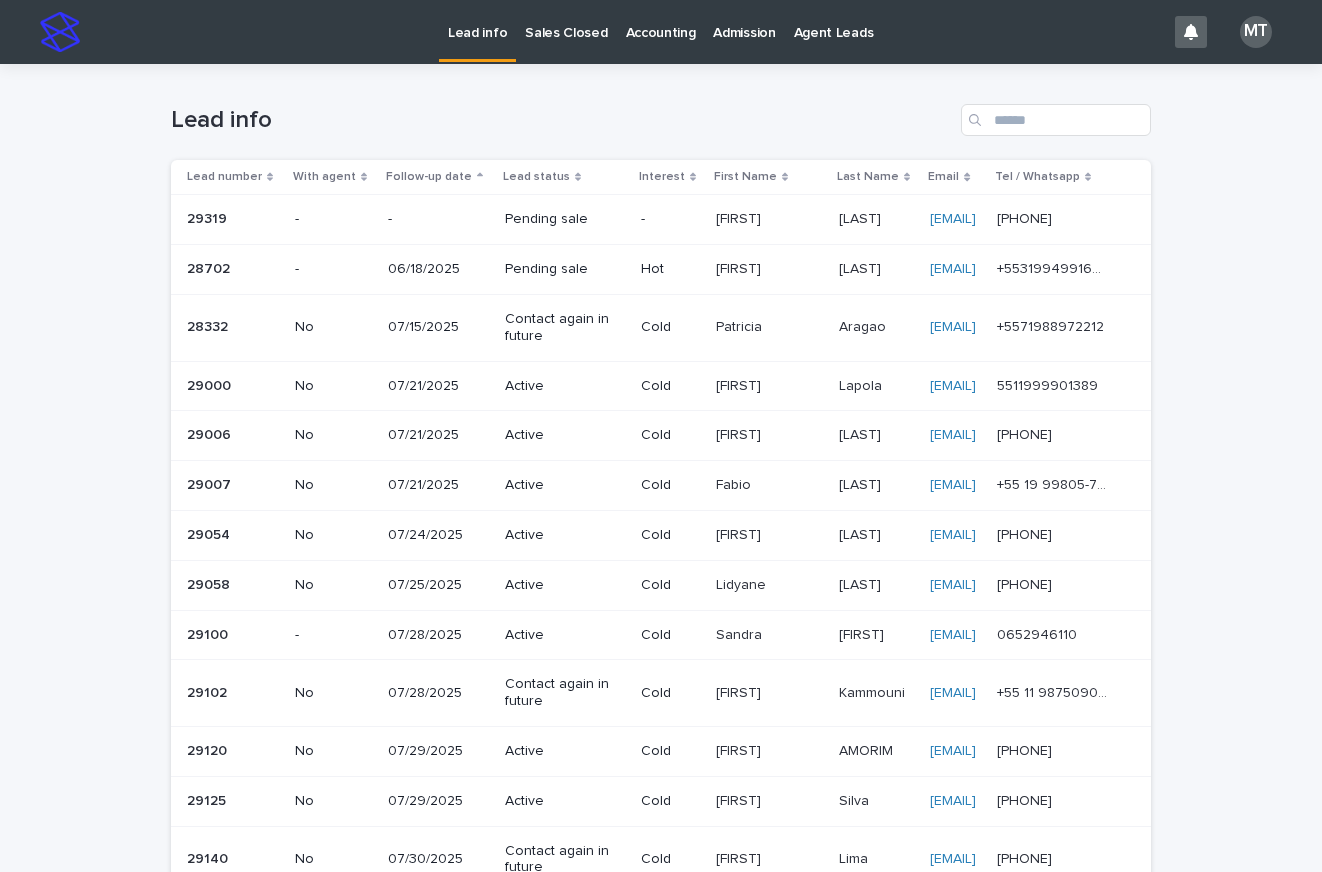 click on "Sales Closed" at bounding box center (566, 21) 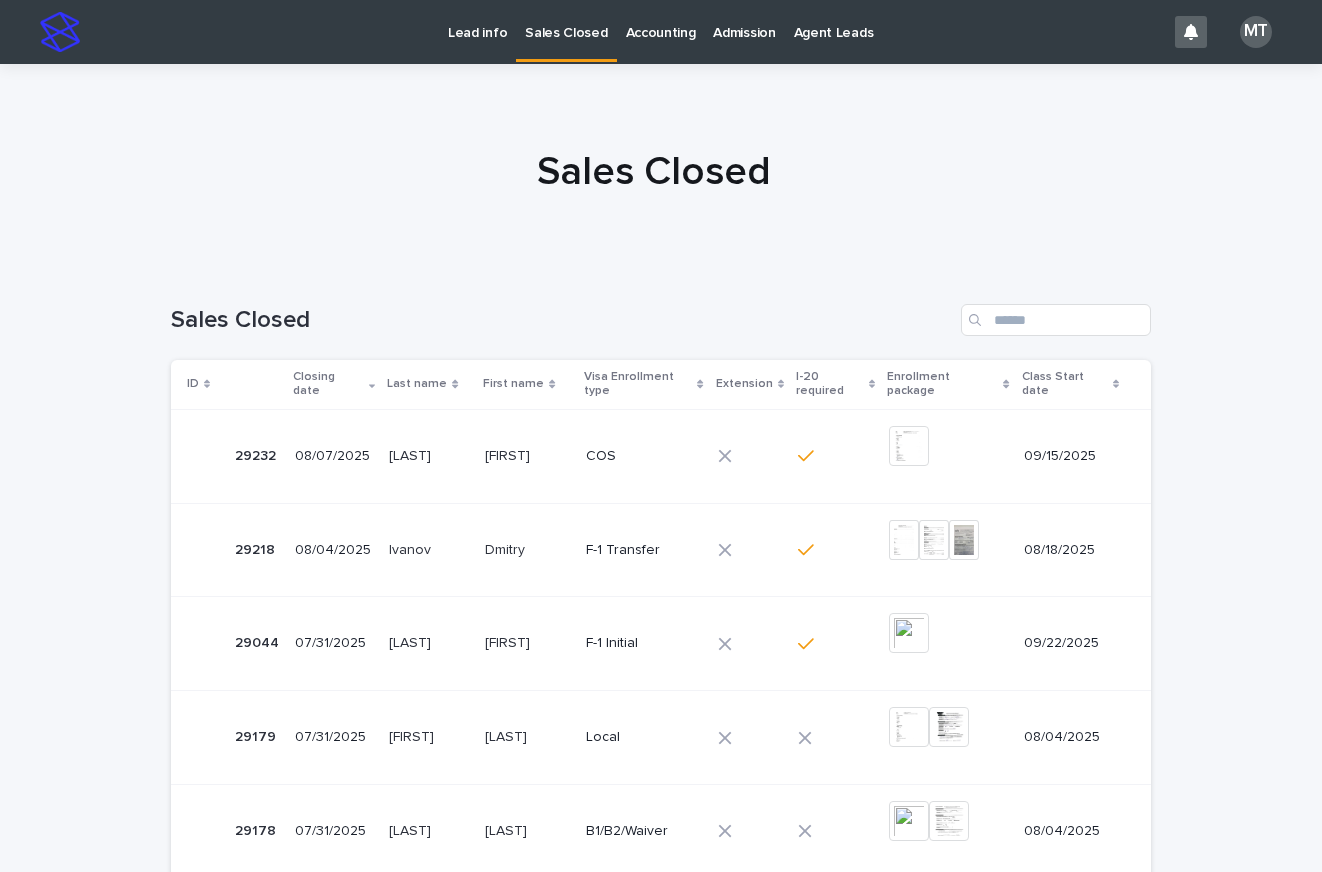 click on "Lead info" at bounding box center (477, 21) 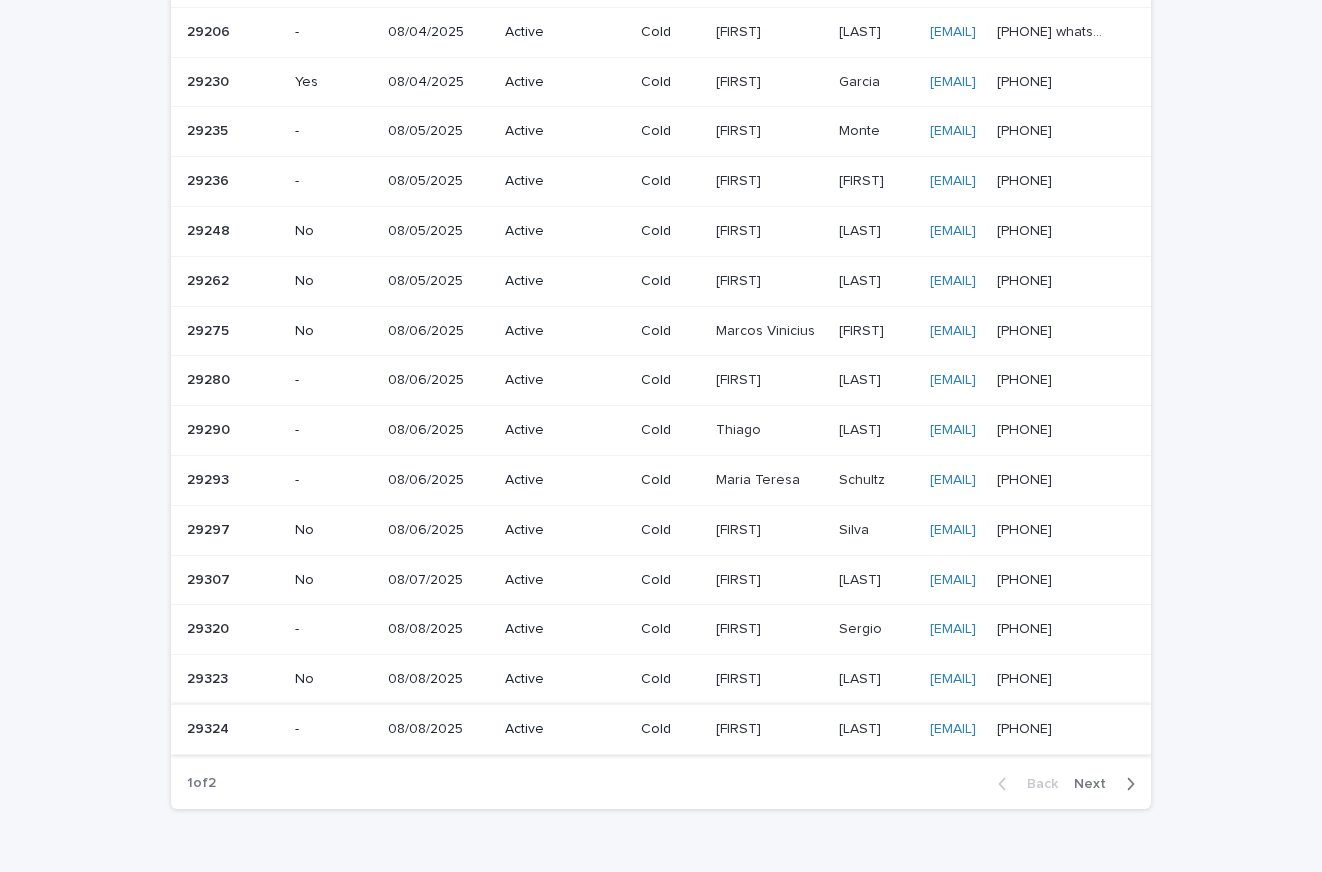 scroll, scrollTop: 1109, scrollLeft: 0, axis: vertical 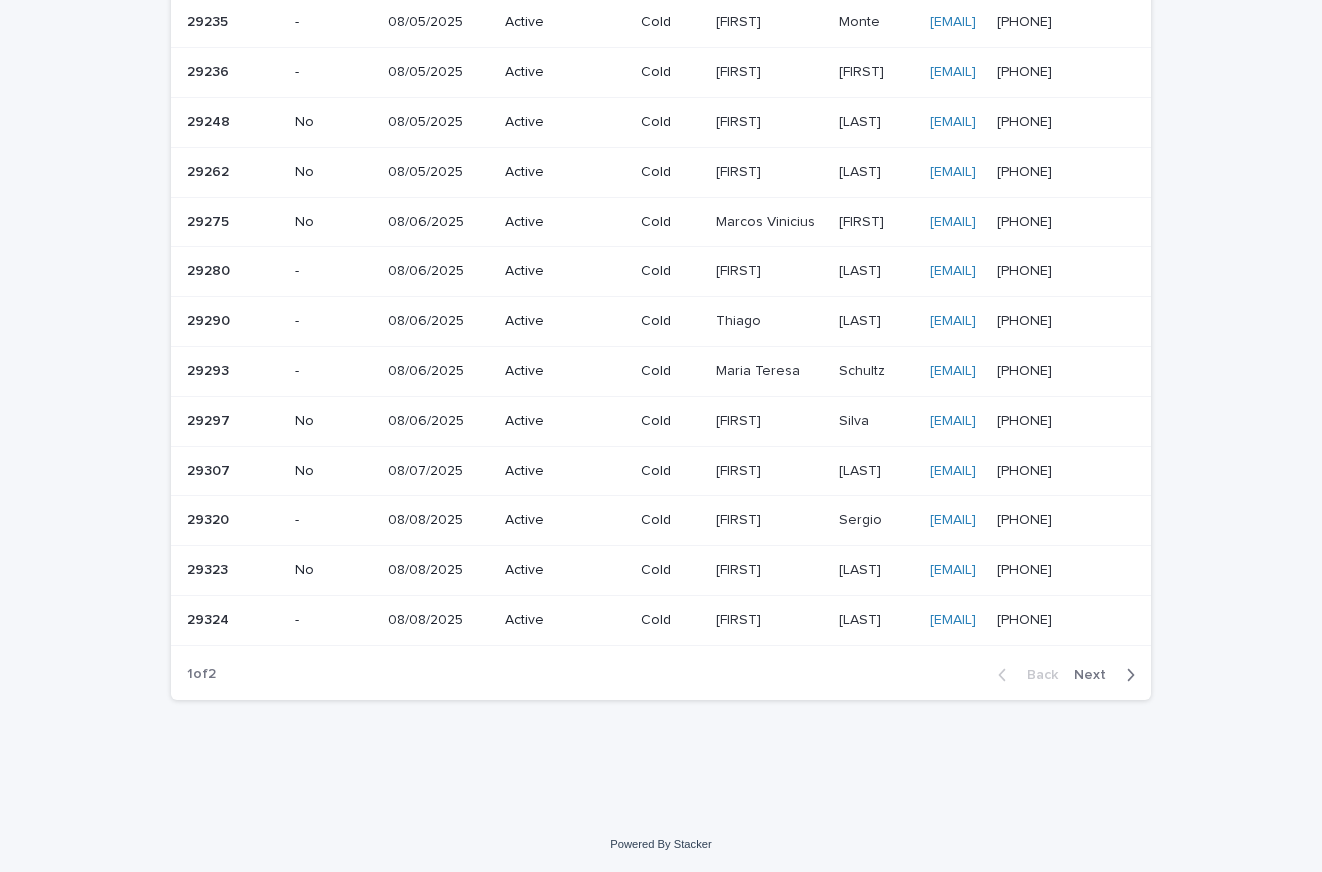 click at bounding box center (1126, 675) 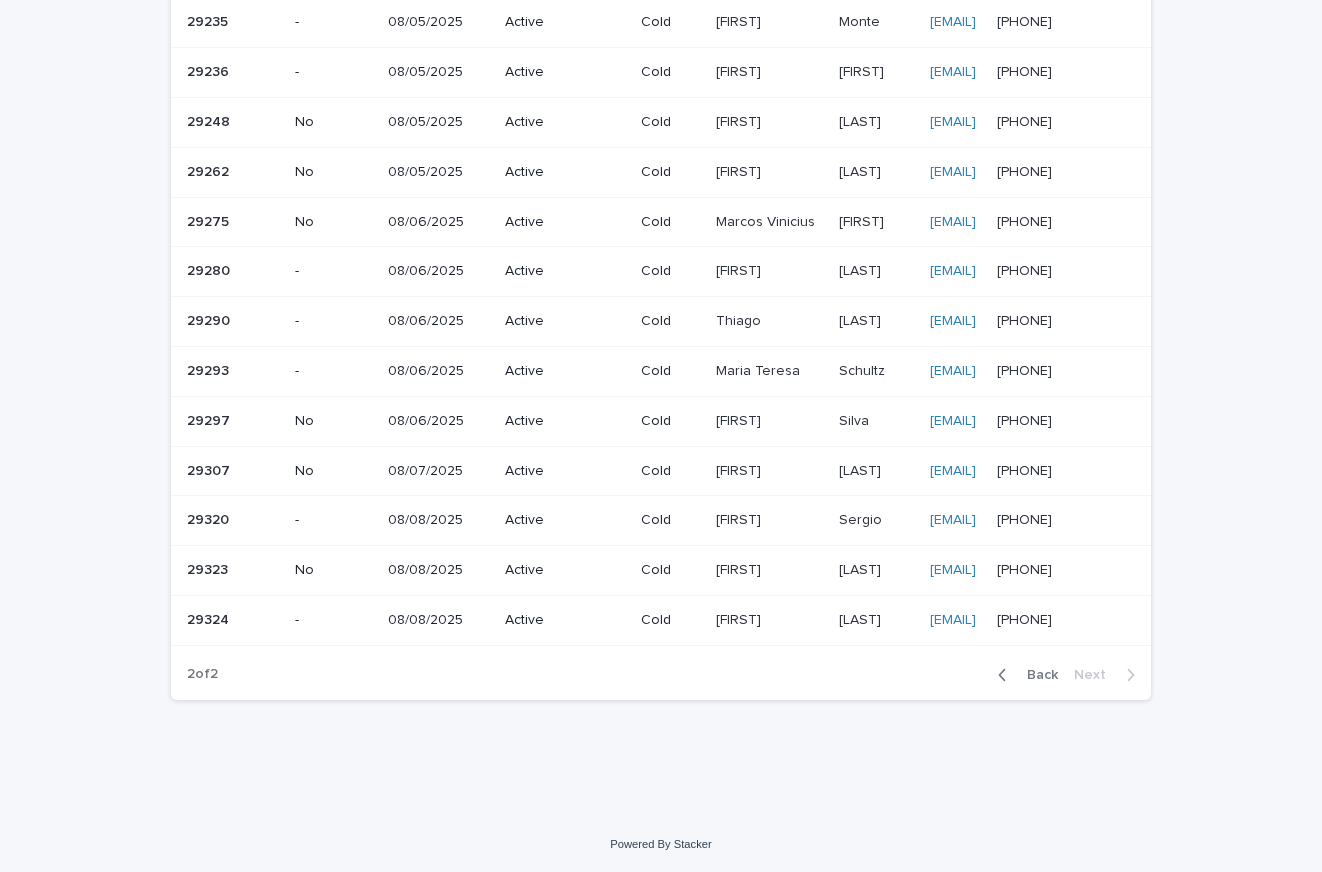 scroll, scrollTop: 0, scrollLeft: 0, axis: both 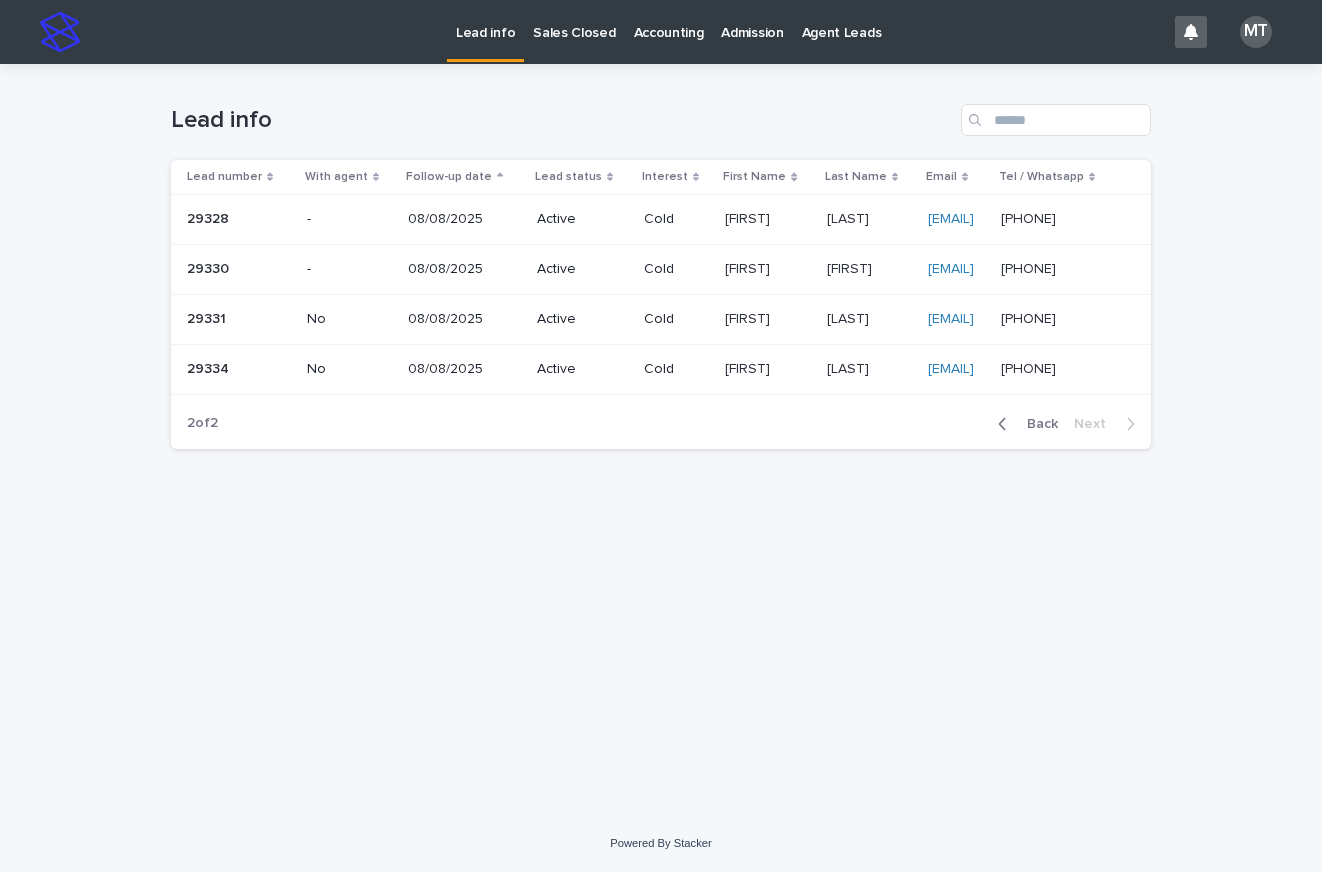 click on "Lead info" at bounding box center [485, 21] 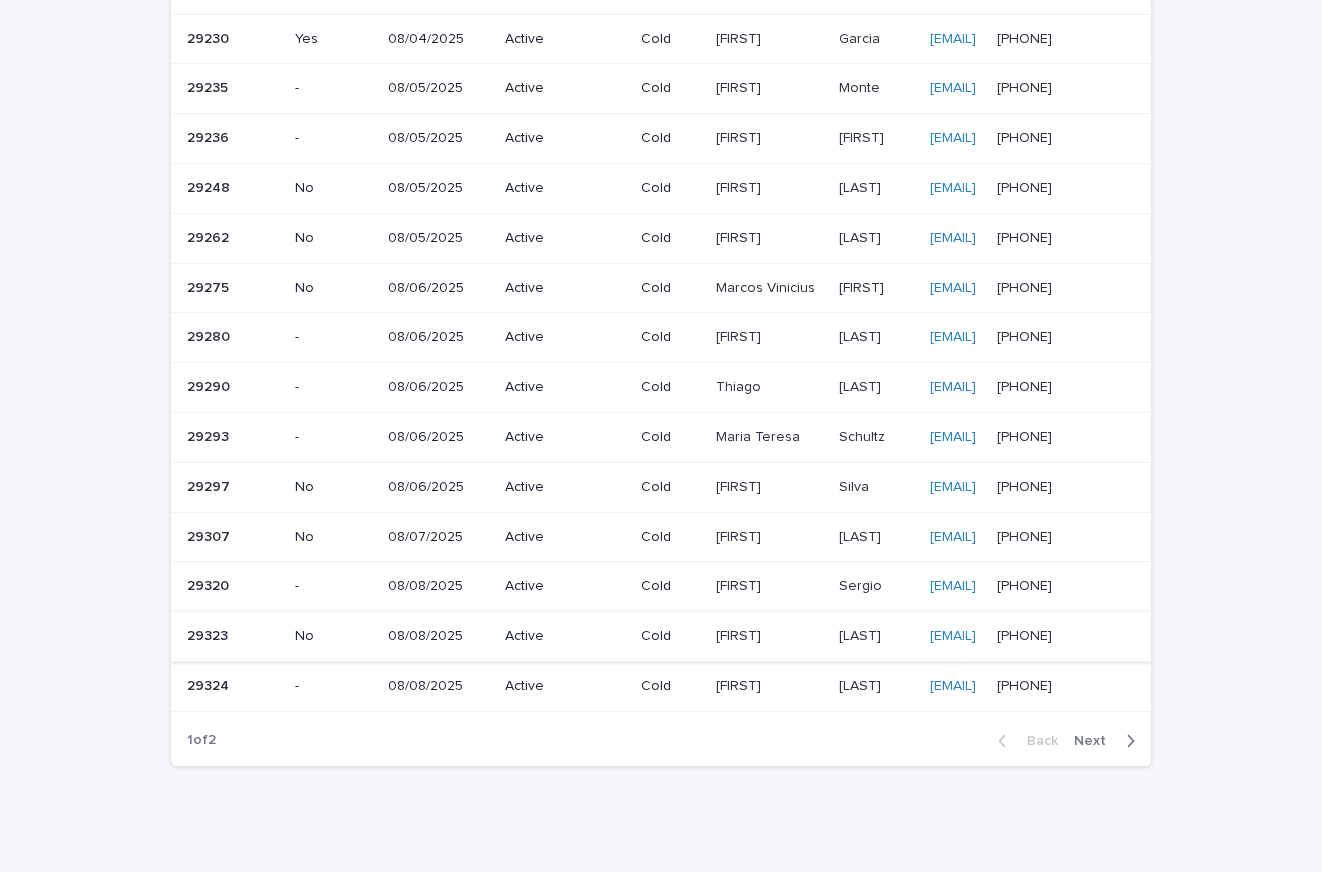 scroll, scrollTop: 1109, scrollLeft: 0, axis: vertical 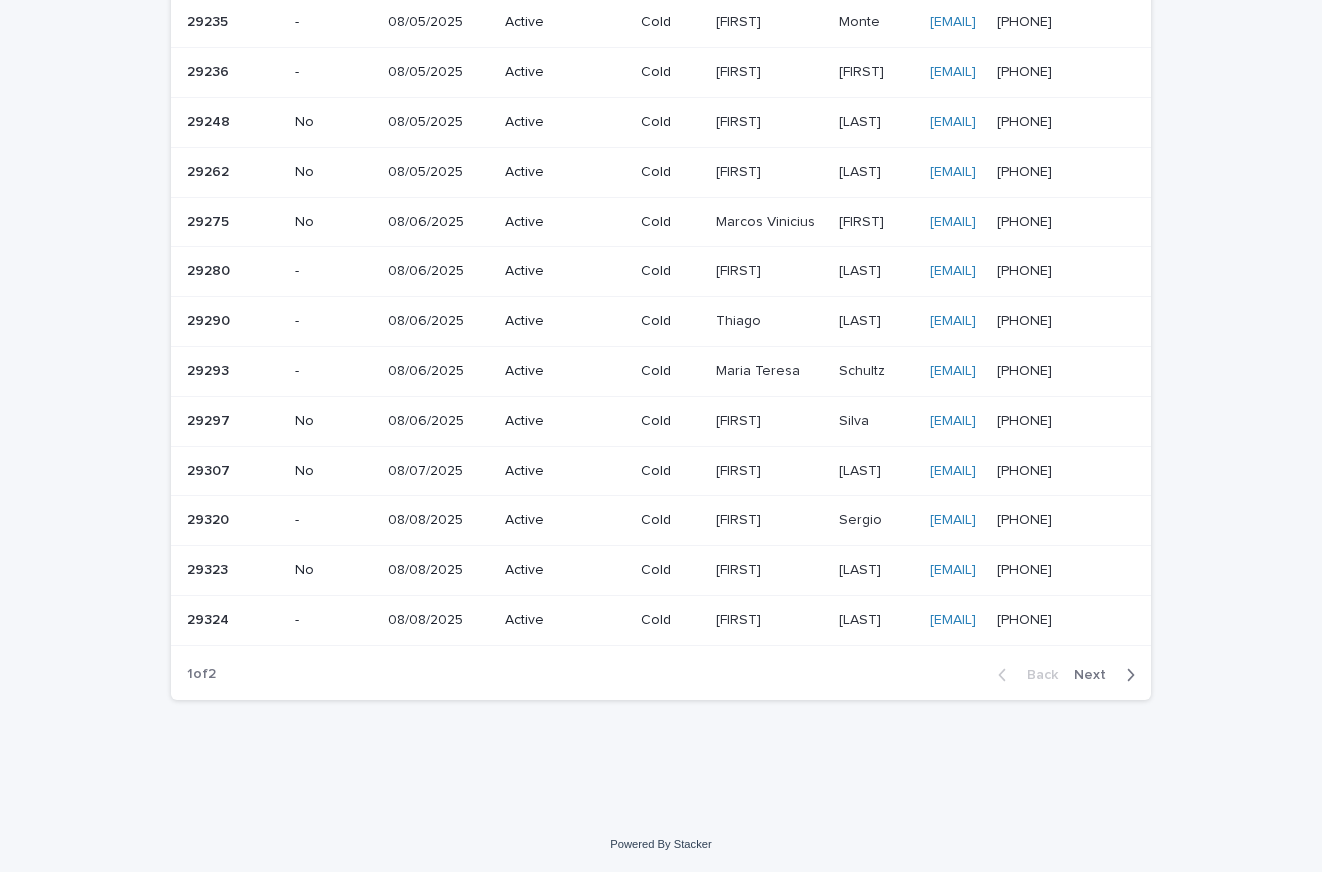 click on "[PHONE]" at bounding box center (1026, 568) 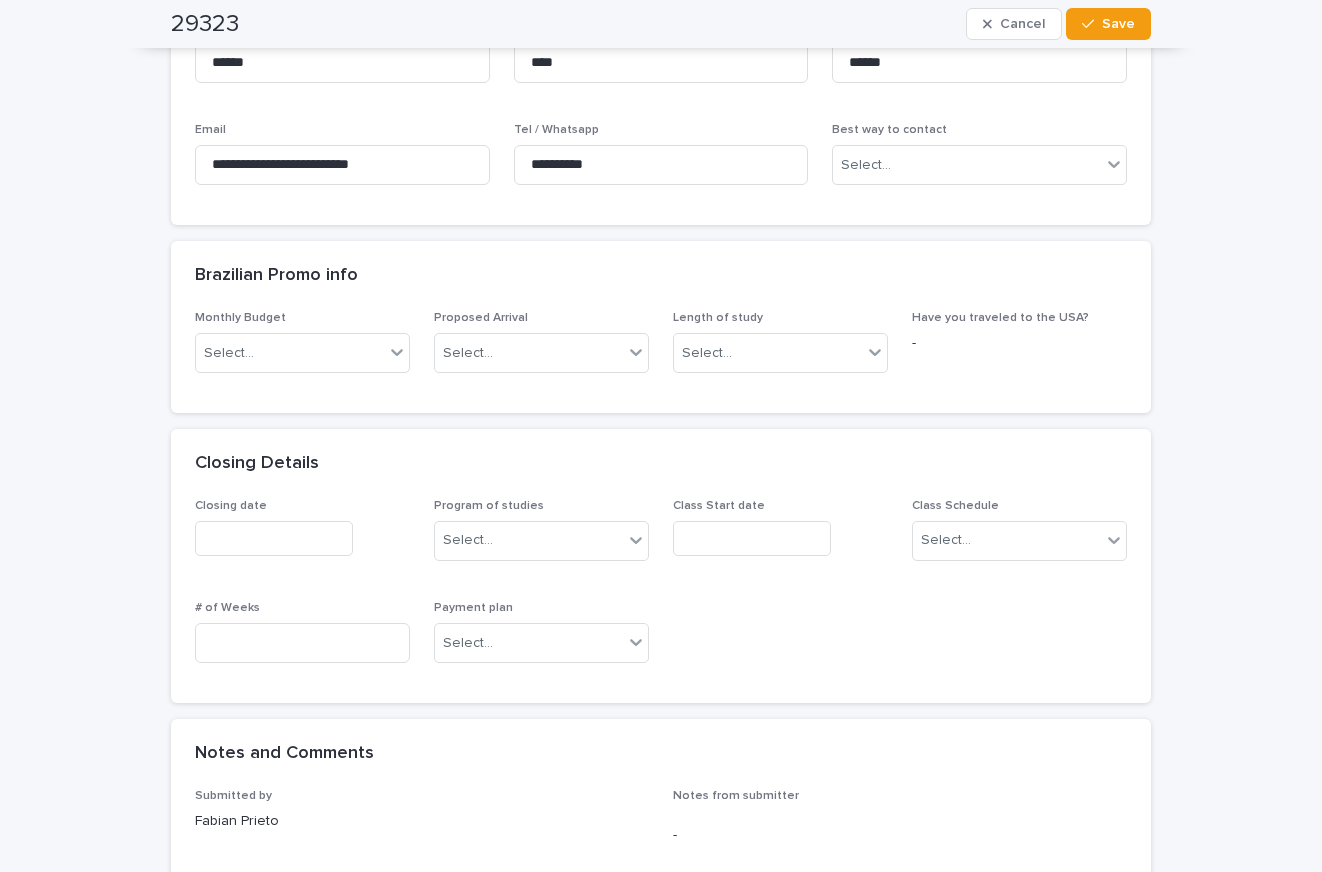 scroll, scrollTop: 900, scrollLeft: 0, axis: vertical 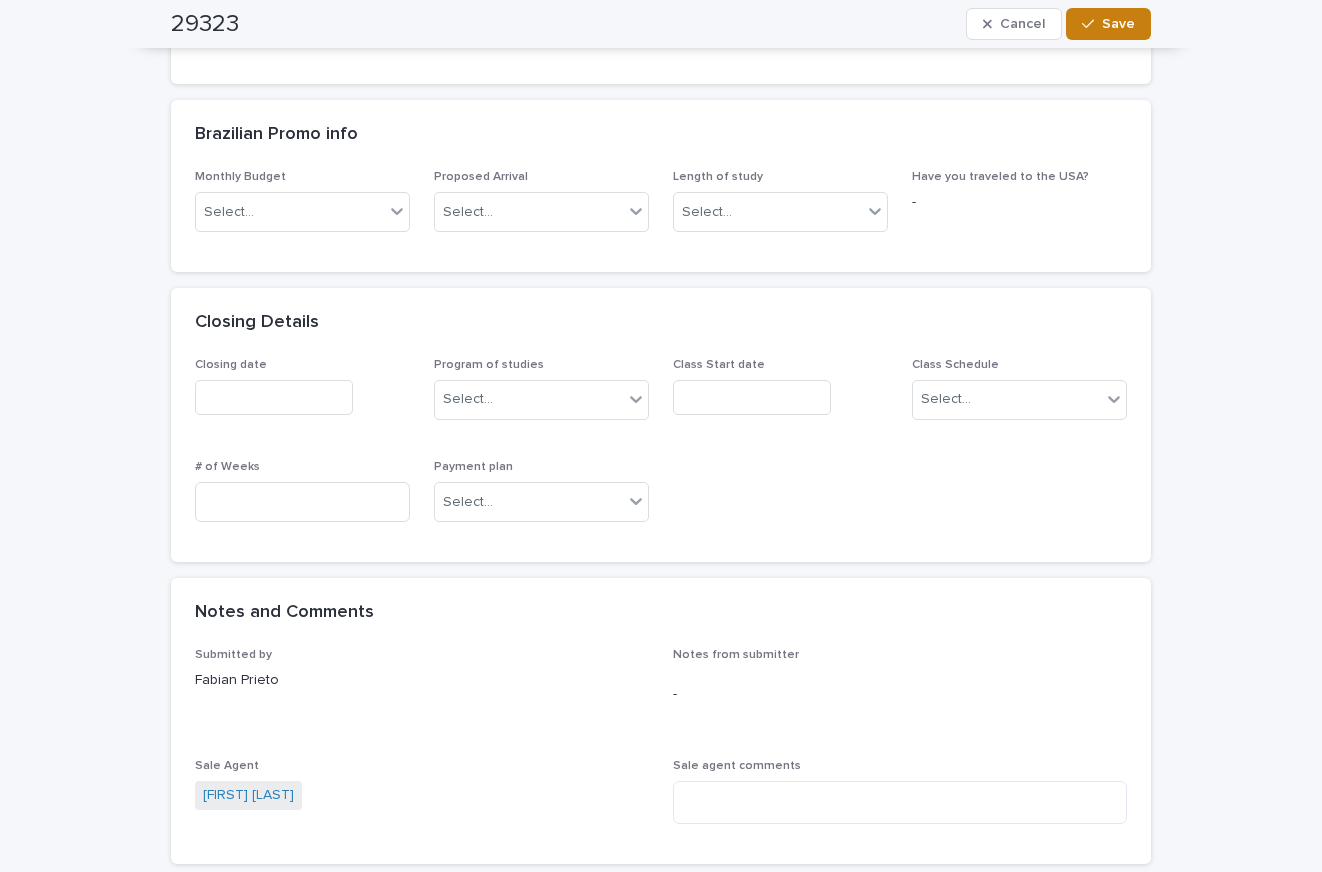 click on "Save" at bounding box center [1108, 24] 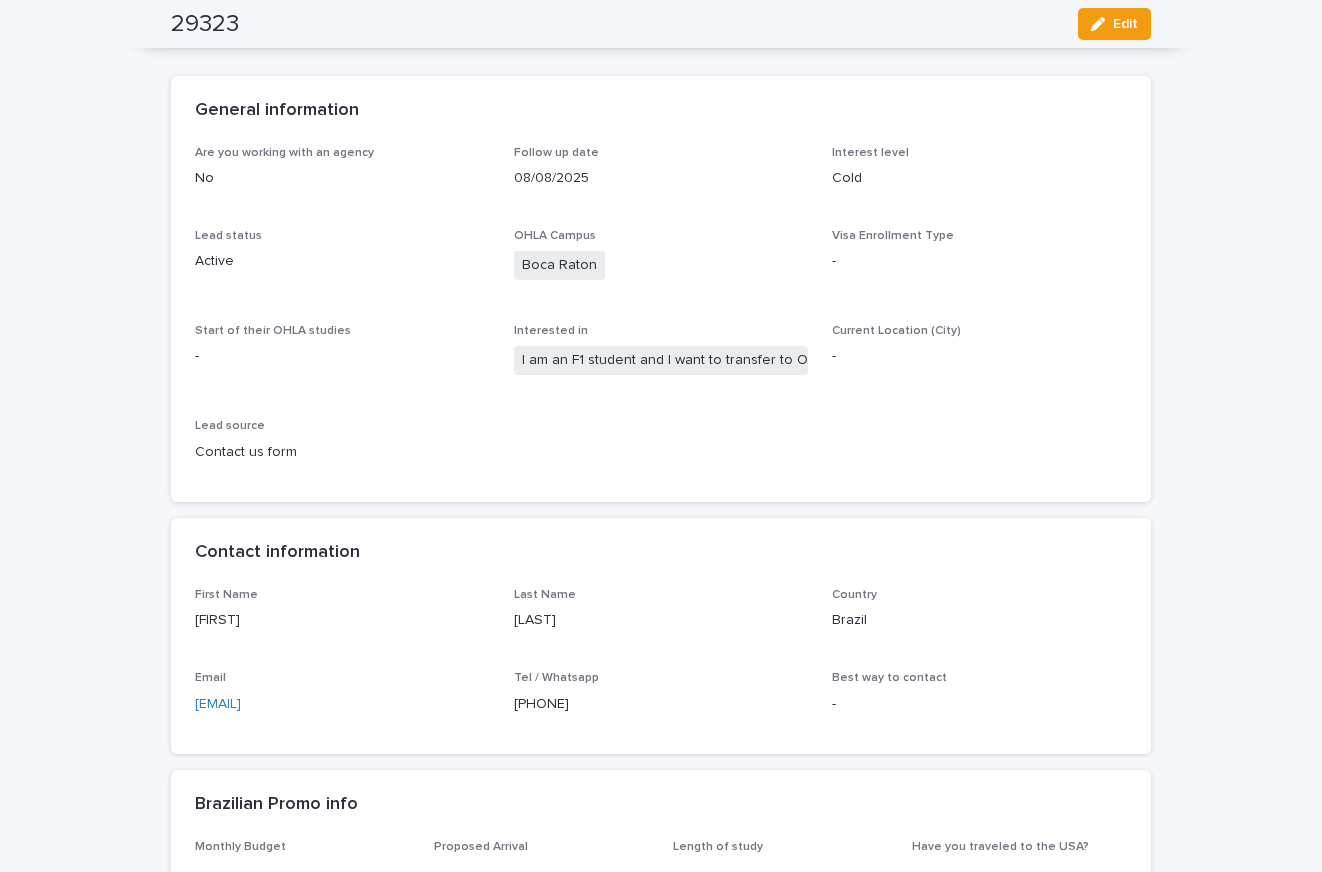 scroll, scrollTop: 0, scrollLeft: 0, axis: both 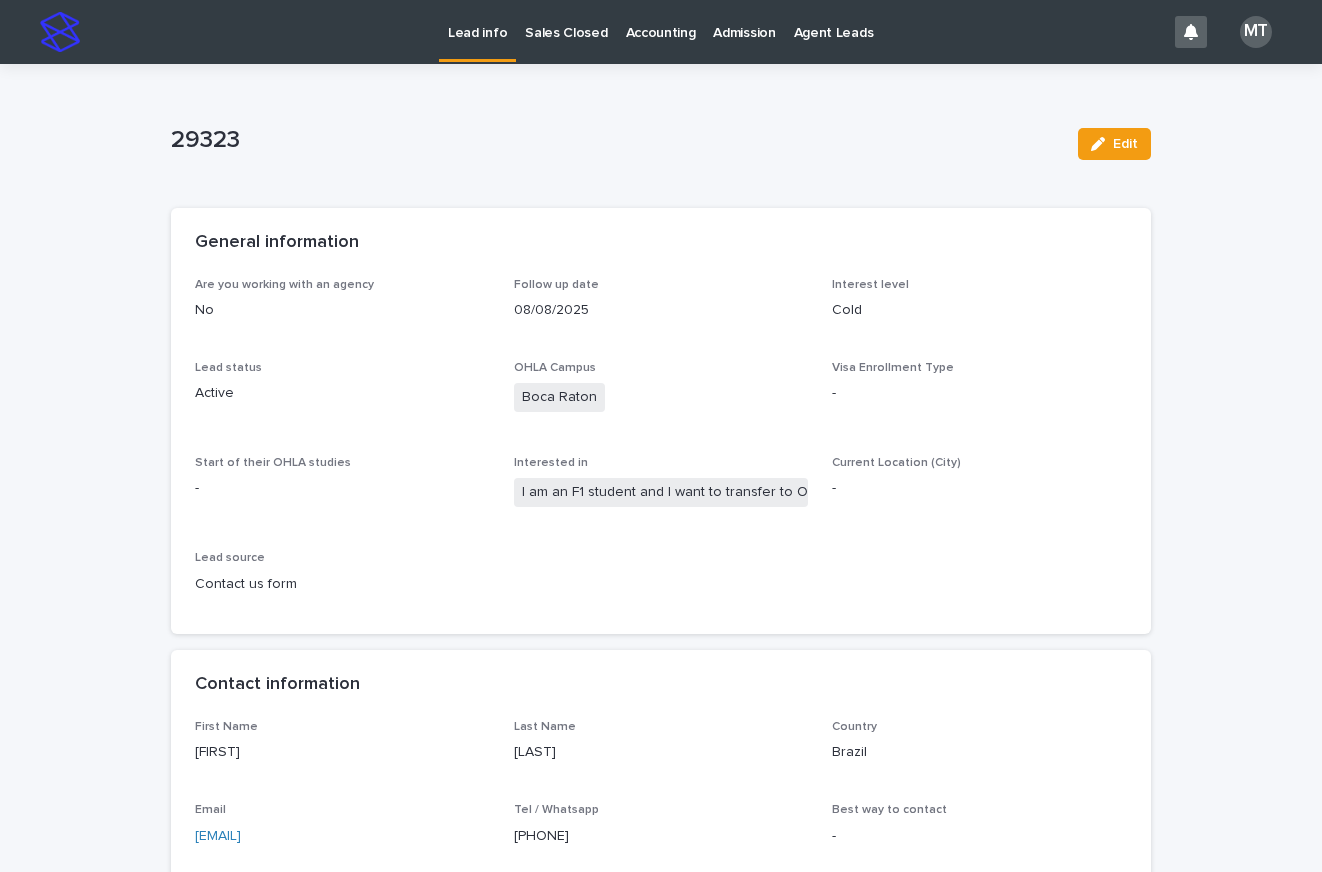 click on "Lead info" at bounding box center (477, 21) 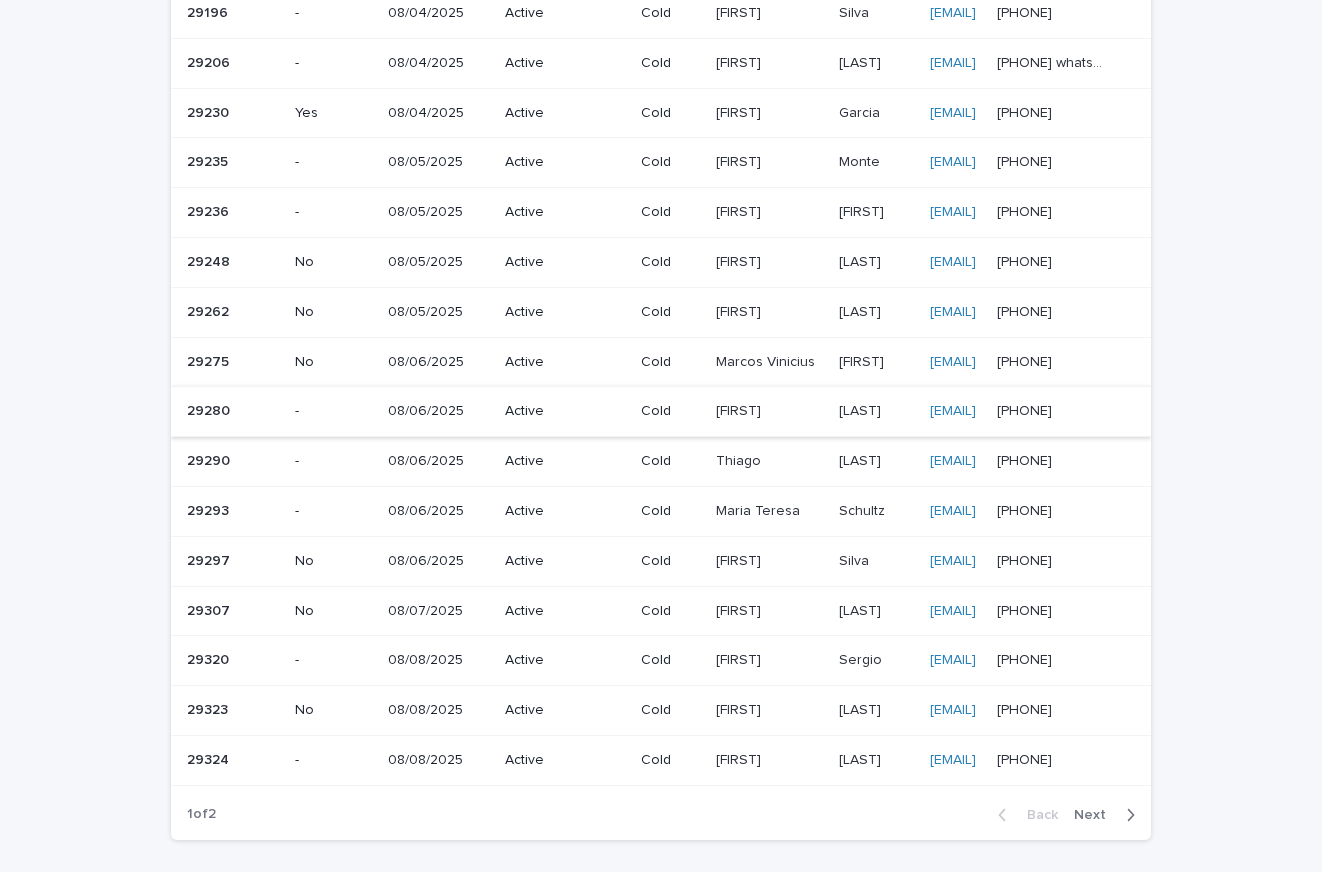 scroll, scrollTop: 1109, scrollLeft: 0, axis: vertical 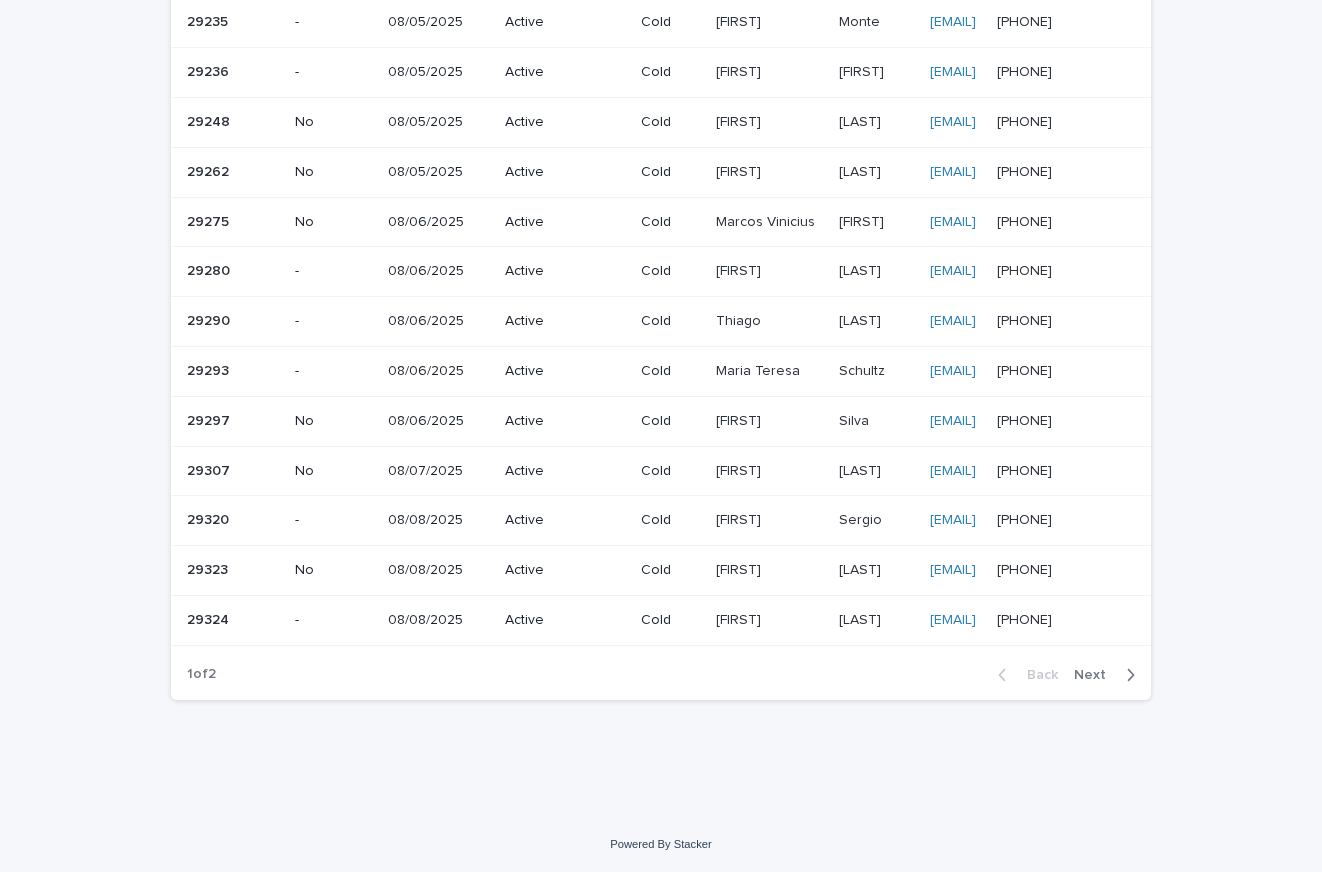 click on "Next" at bounding box center (1096, 675) 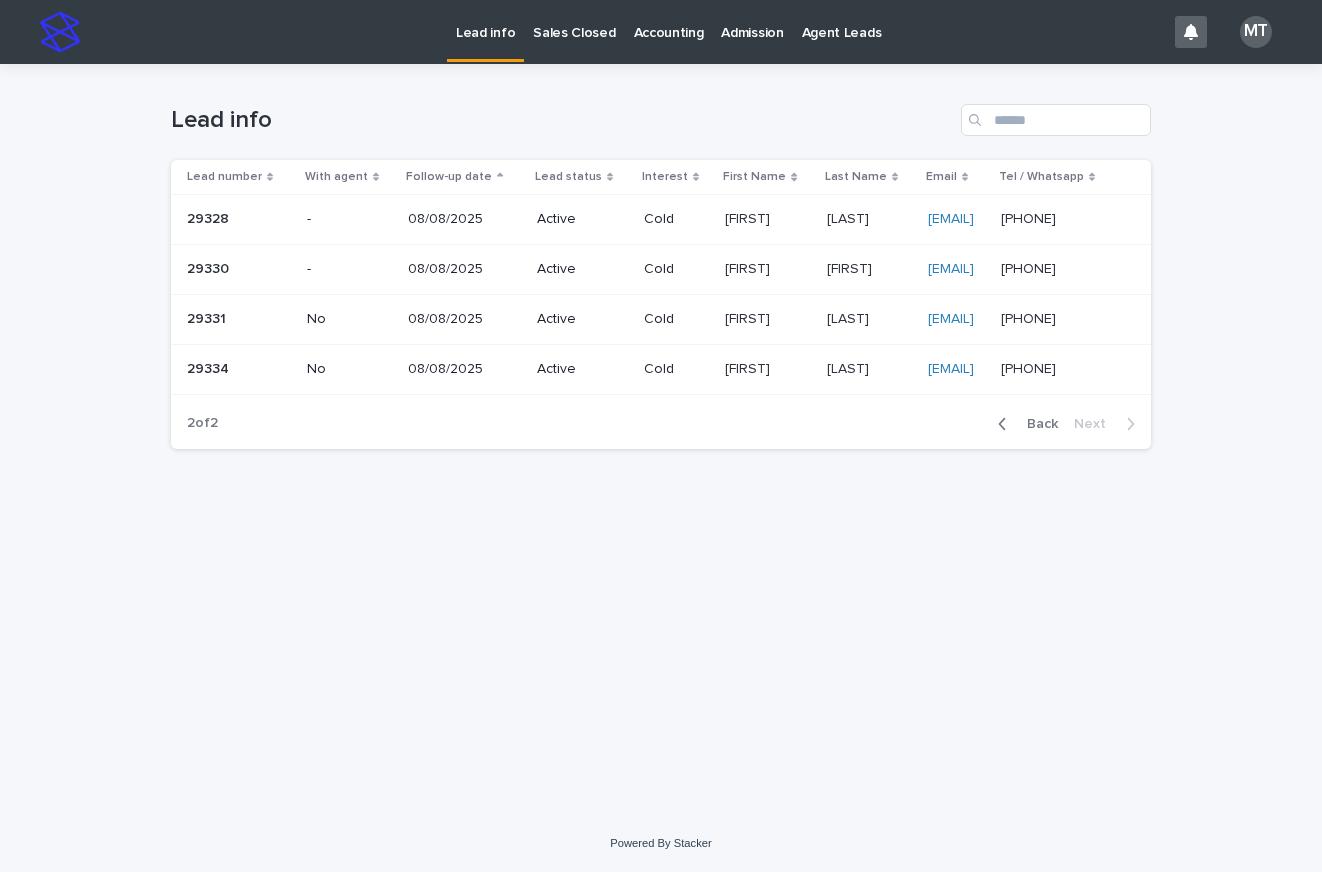 scroll, scrollTop: 0, scrollLeft: 0, axis: both 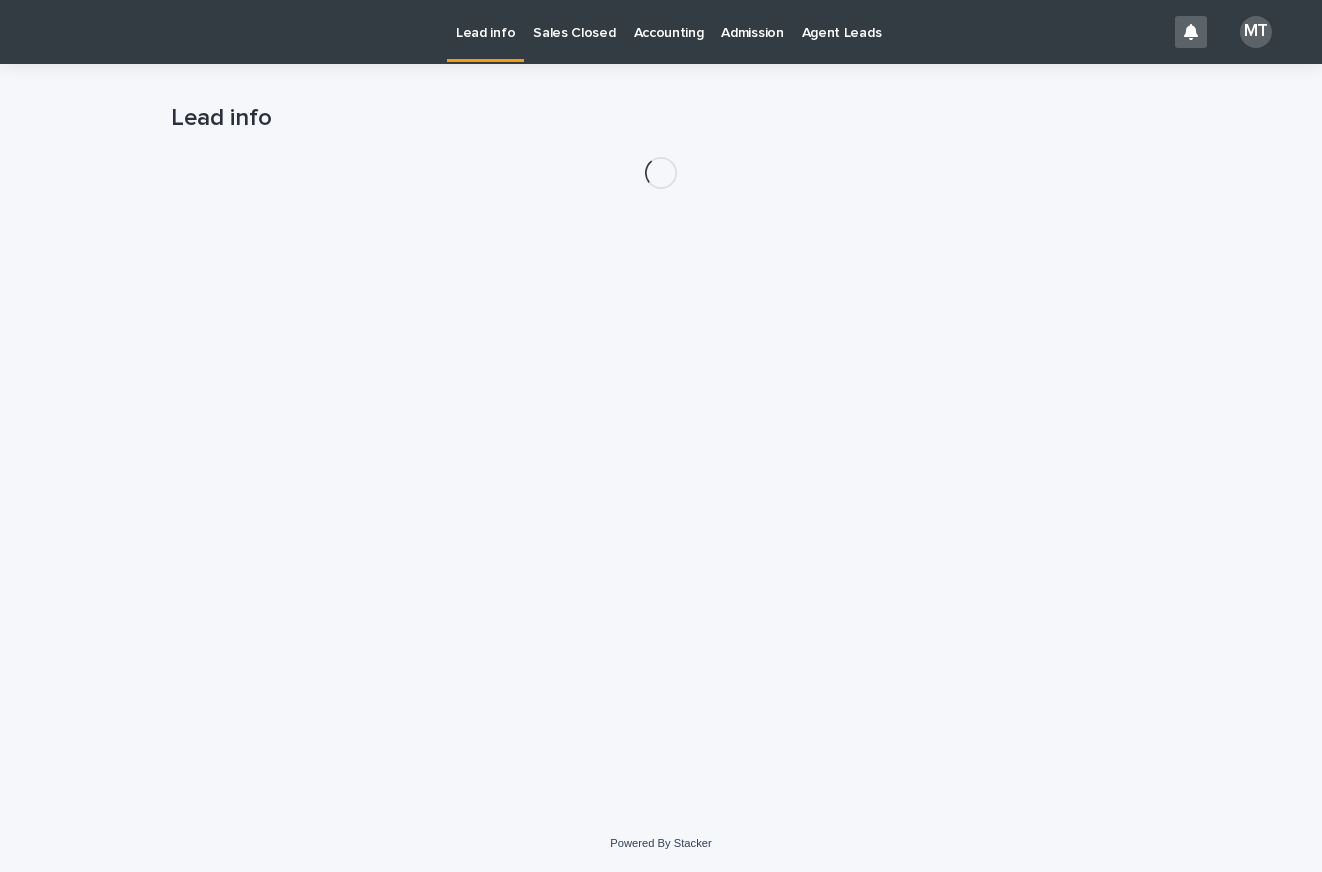 click on "Sales Closed" at bounding box center [574, 21] 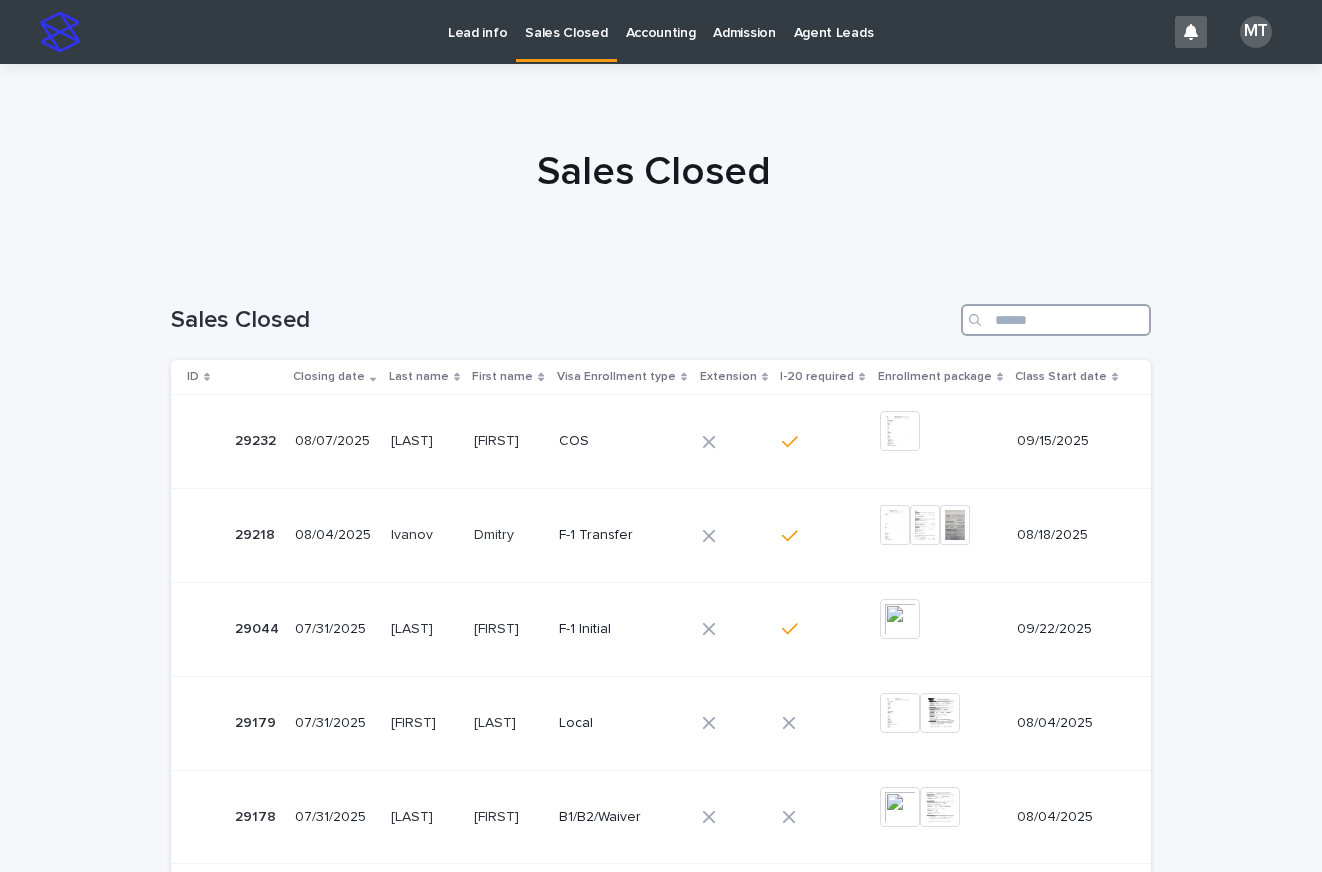 click at bounding box center (1056, 320) 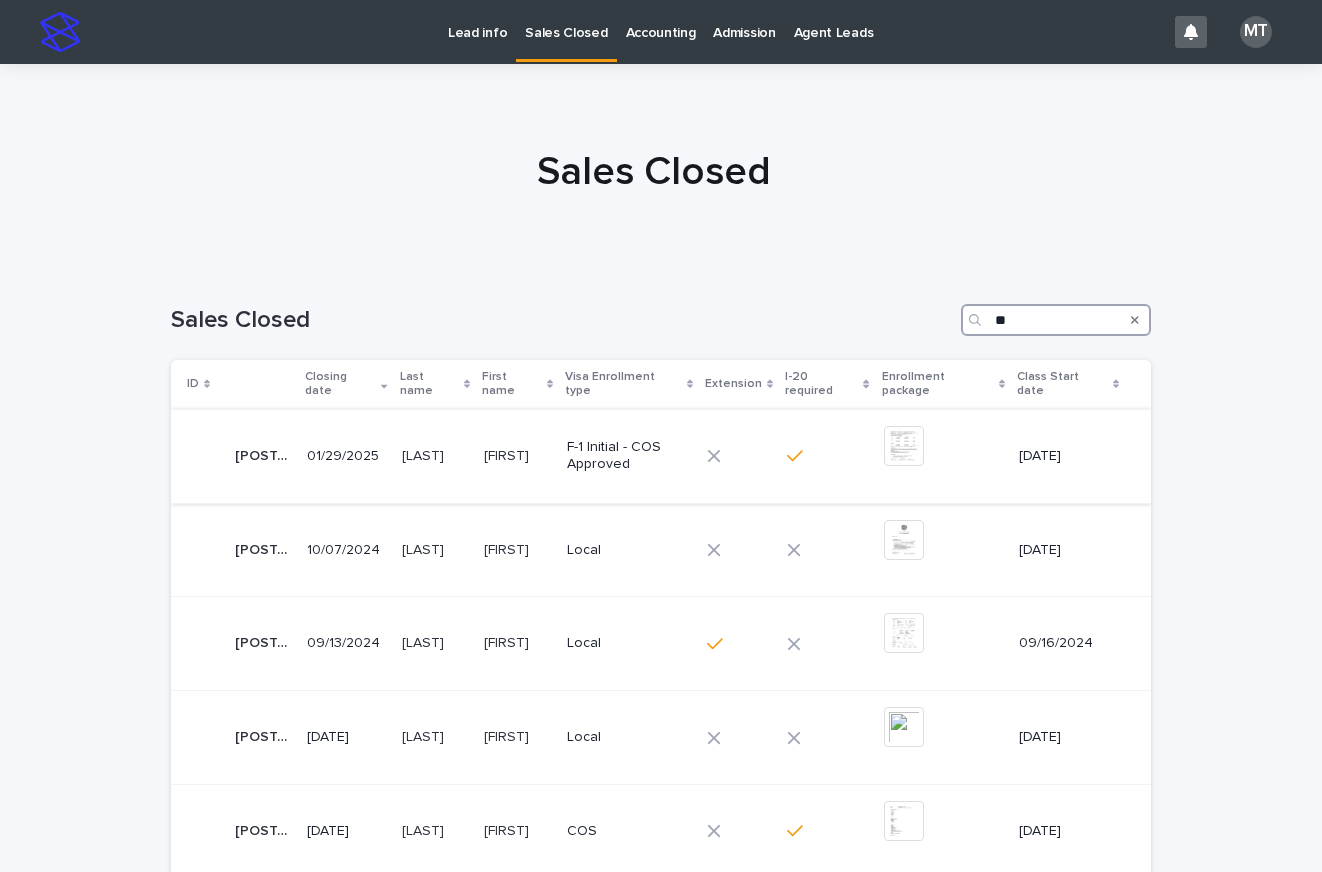 type on "**" 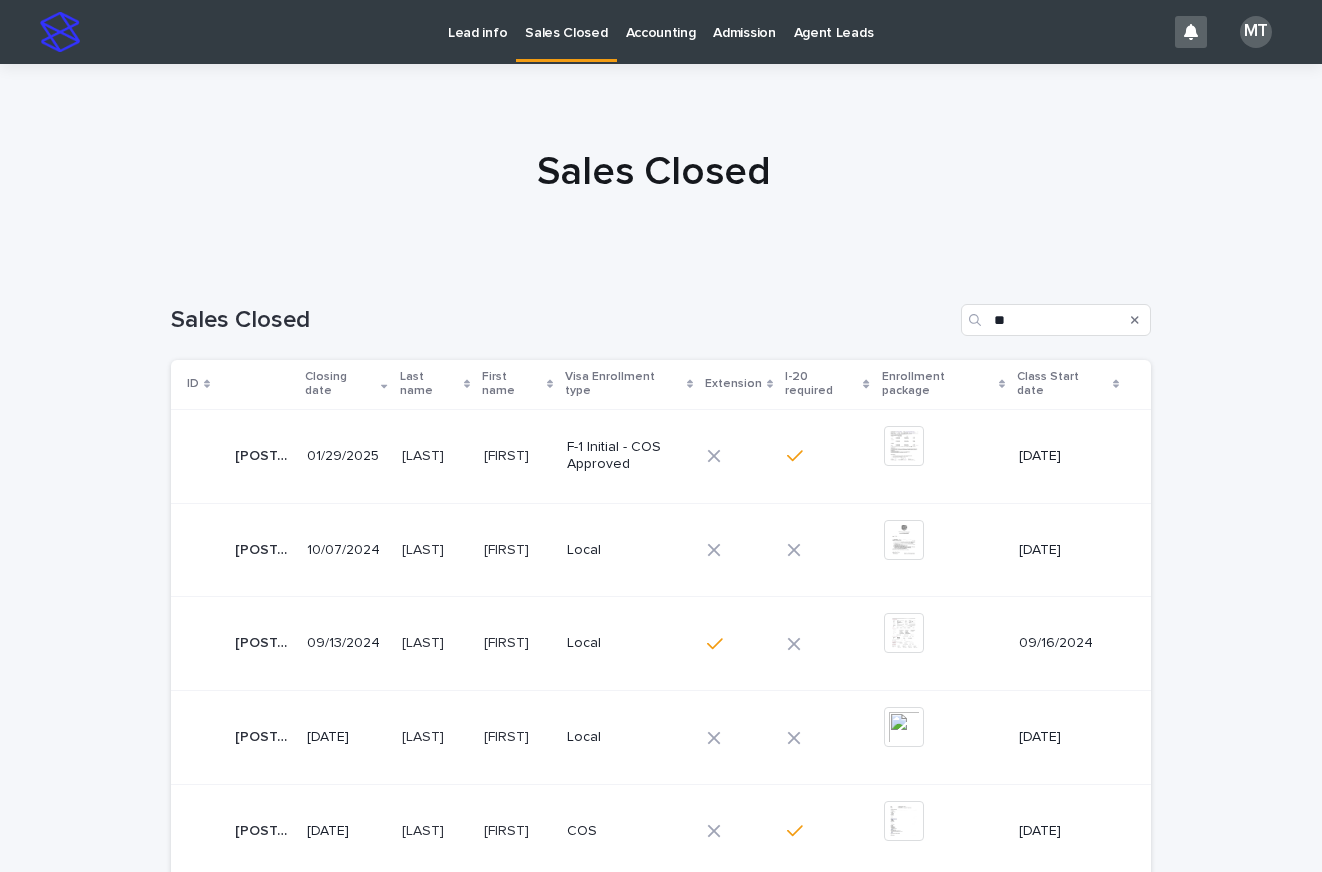 click on "24368" at bounding box center [265, 454] 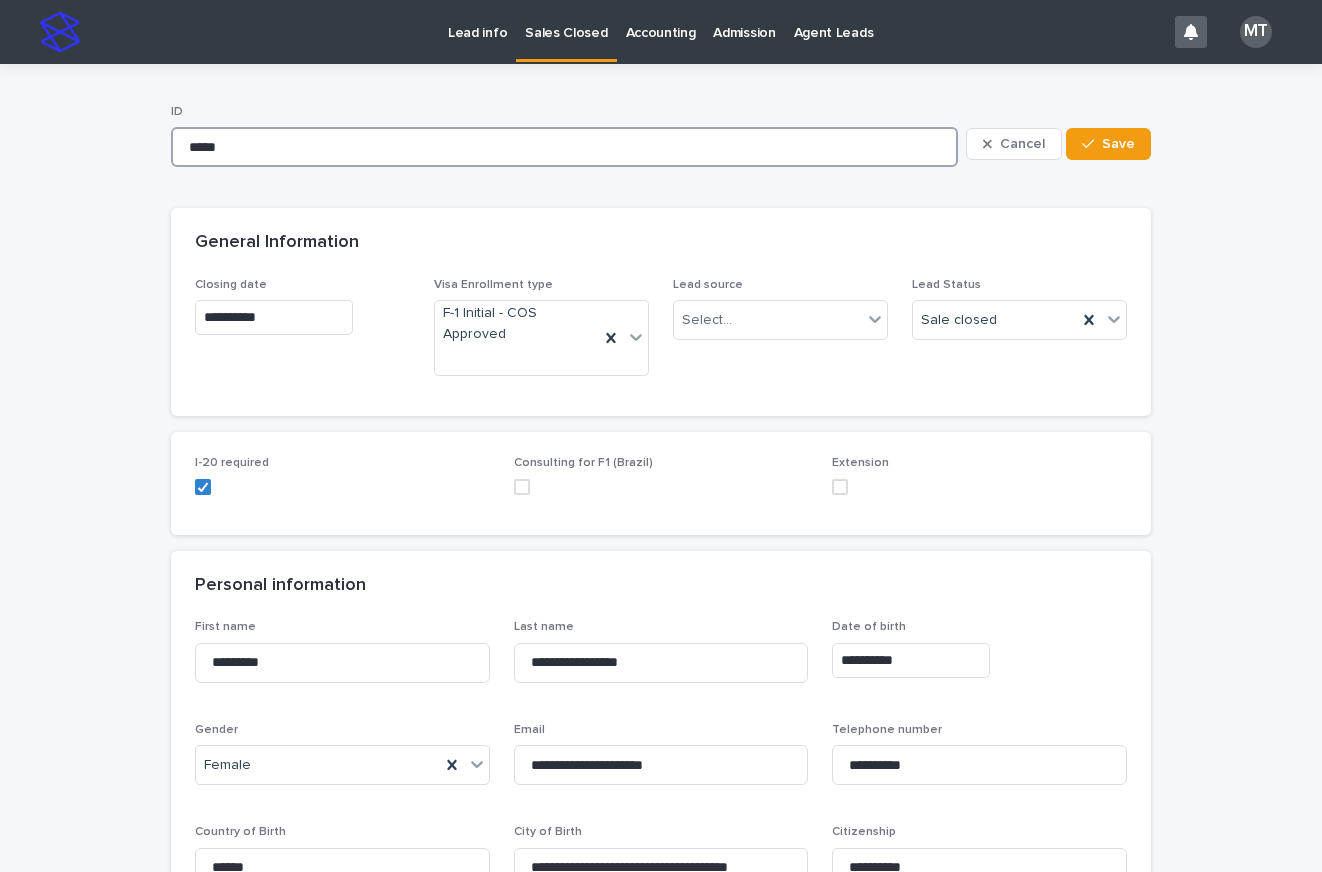 drag, startPoint x: 263, startPoint y: 151, endPoint x: 183, endPoint y: 142, distance: 80.50466 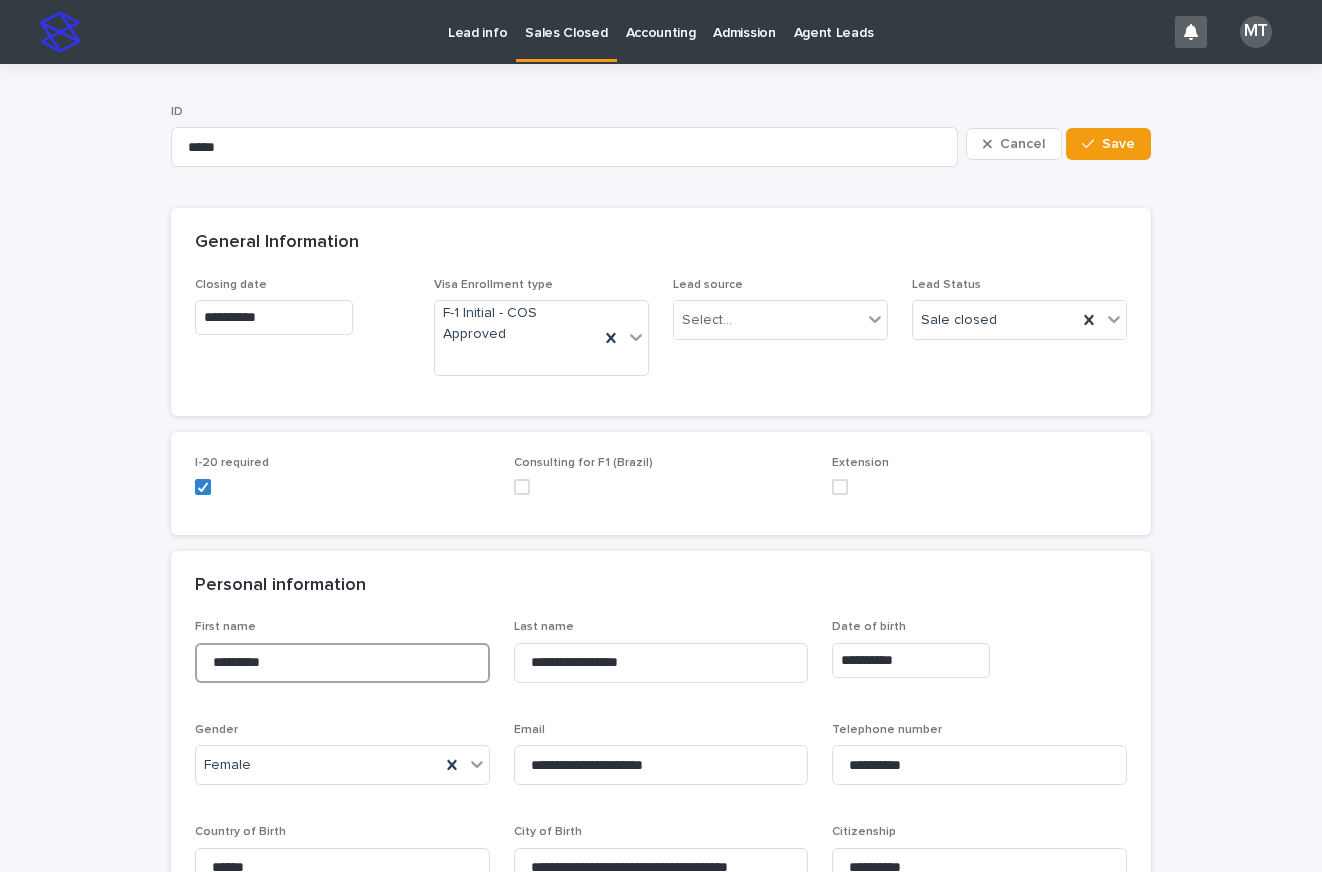 drag, startPoint x: 330, startPoint y: 666, endPoint x: 187, endPoint y: 652, distance: 143.68369 